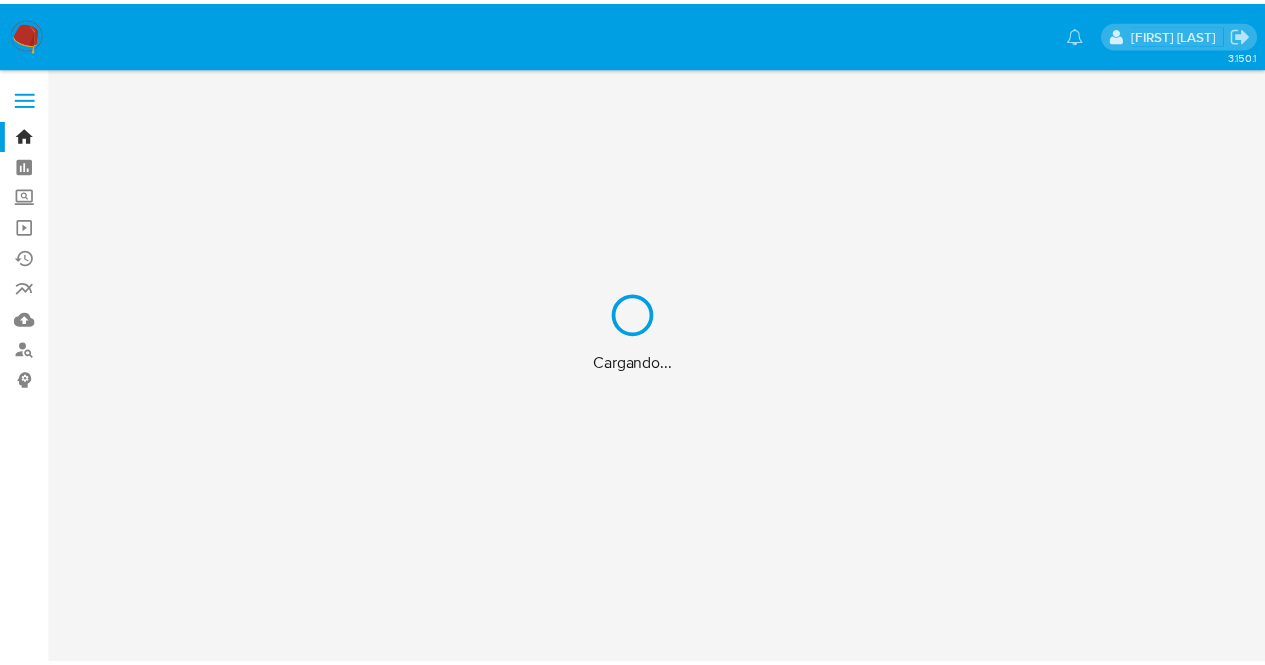 scroll, scrollTop: 0, scrollLeft: 0, axis: both 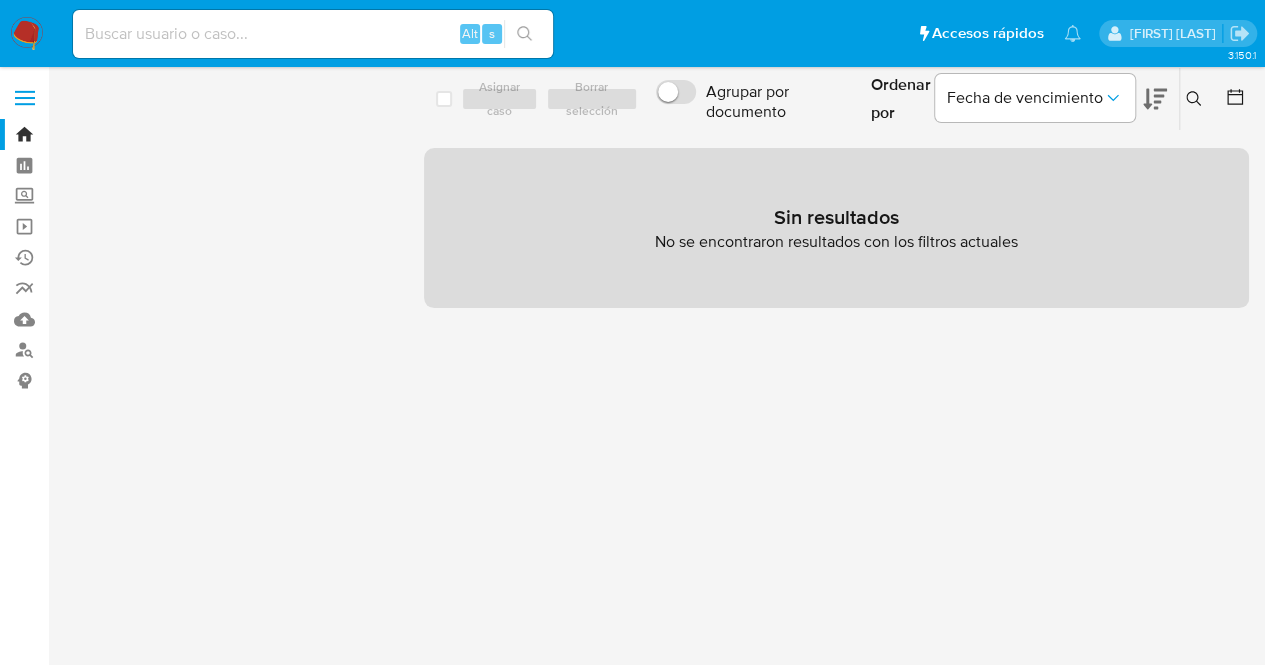 click on "Borrar filtros" at bounding box center [125, 137] 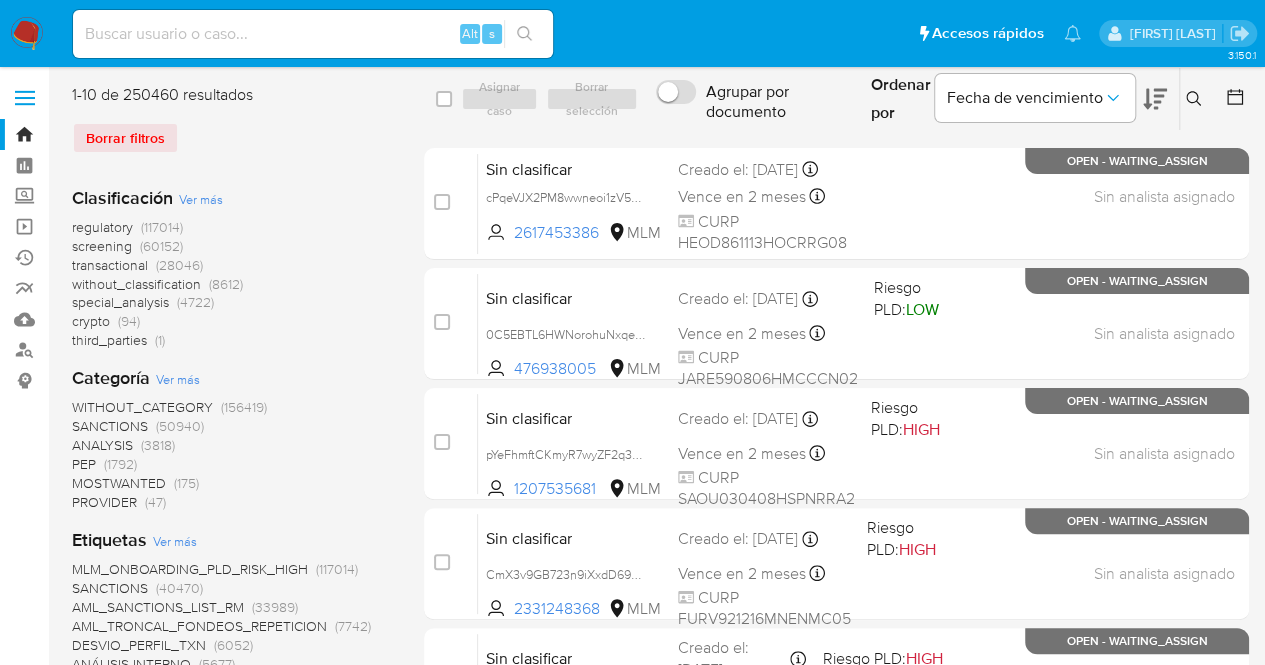 click at bounding box center [25, 98] 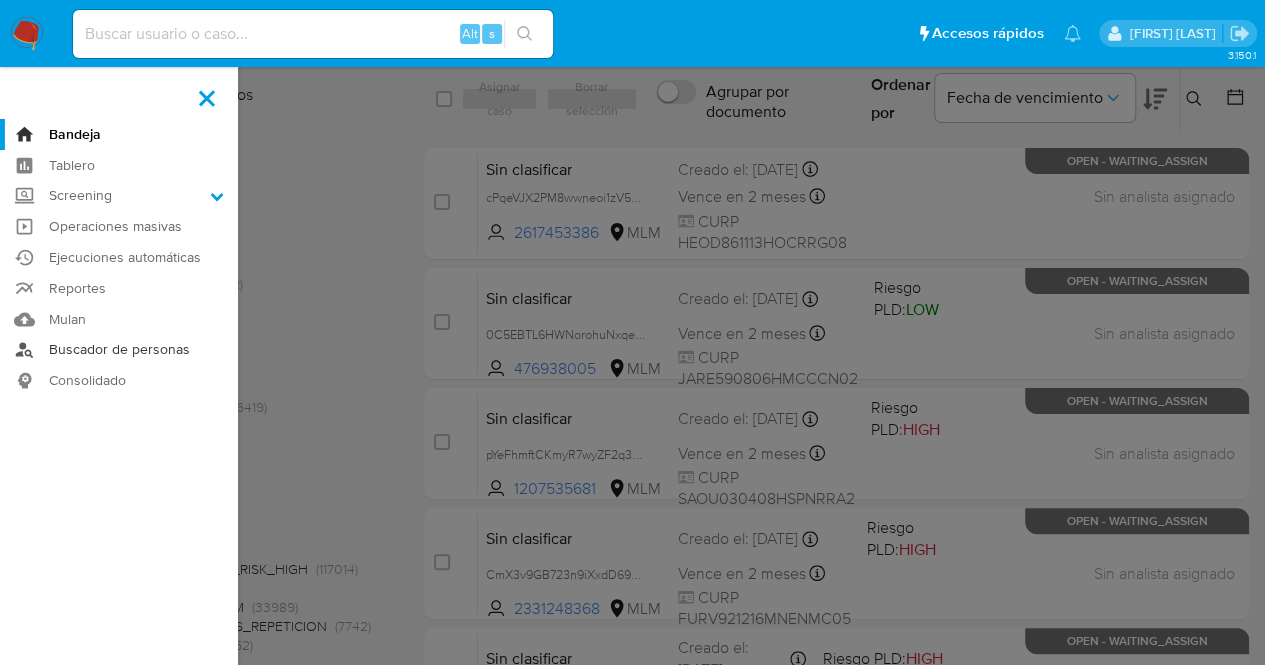 click on "Buscador de personas" at bounding box center [119, 350] 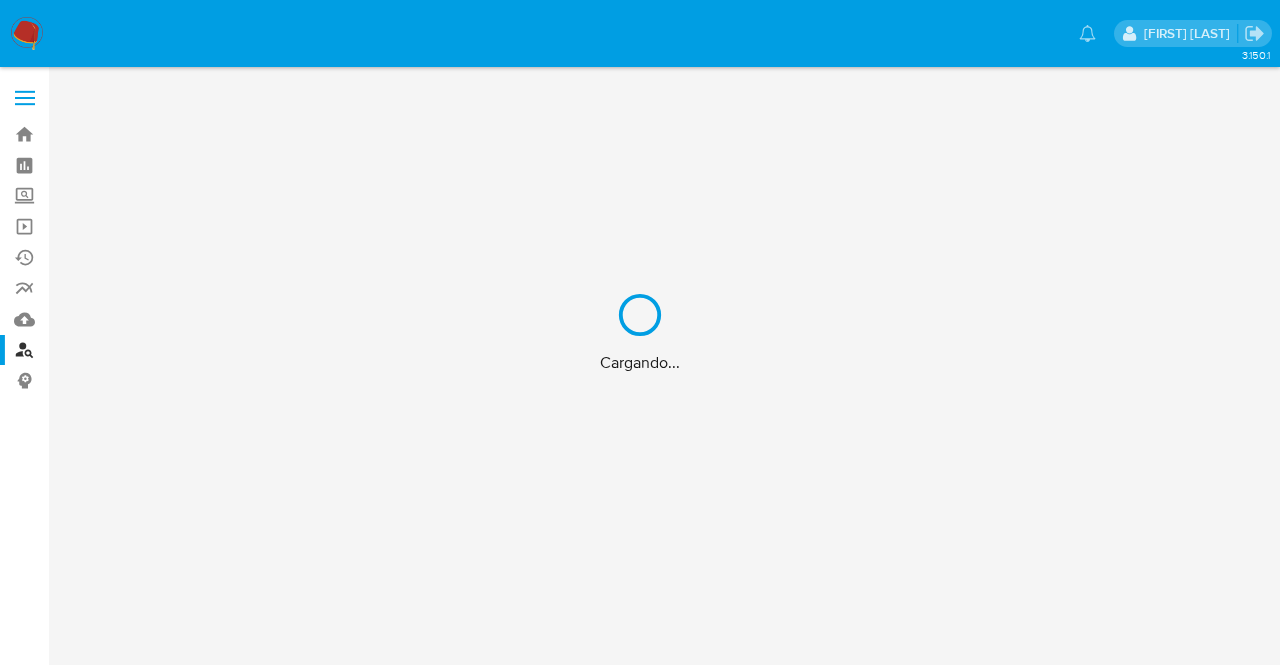 scroll, scrollTop: 0, scrollLeft: 0, axis: both 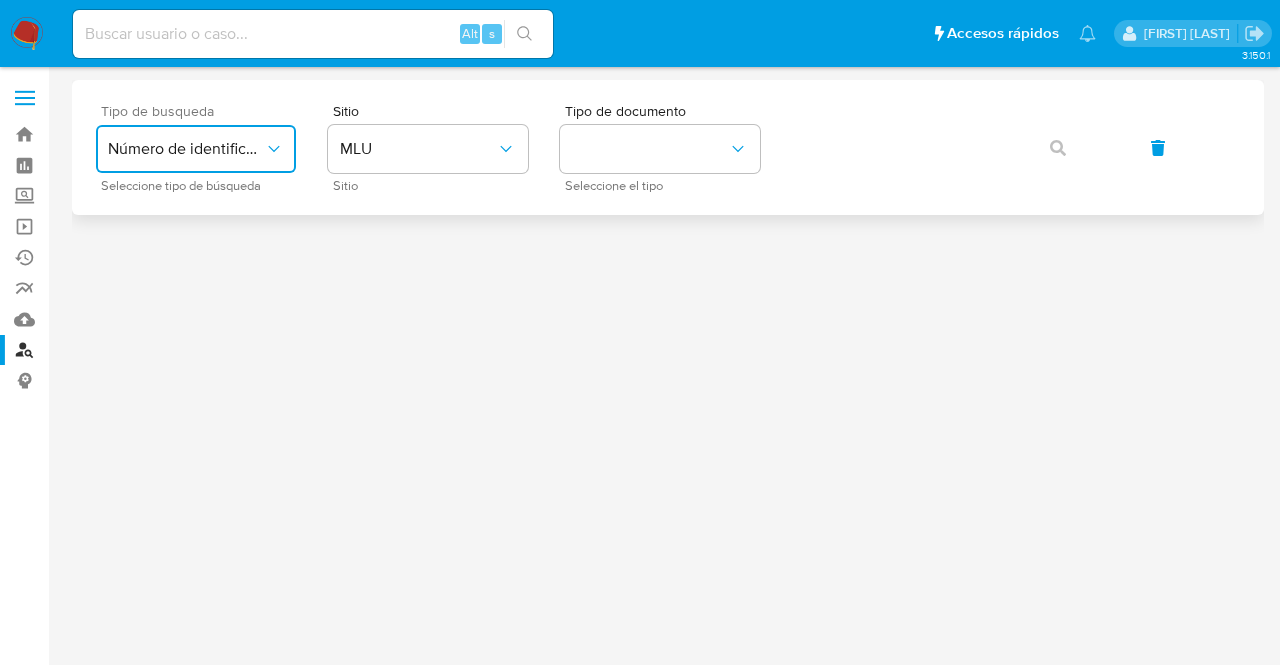click on "Número de identificación" at bounding box center [196, 149] 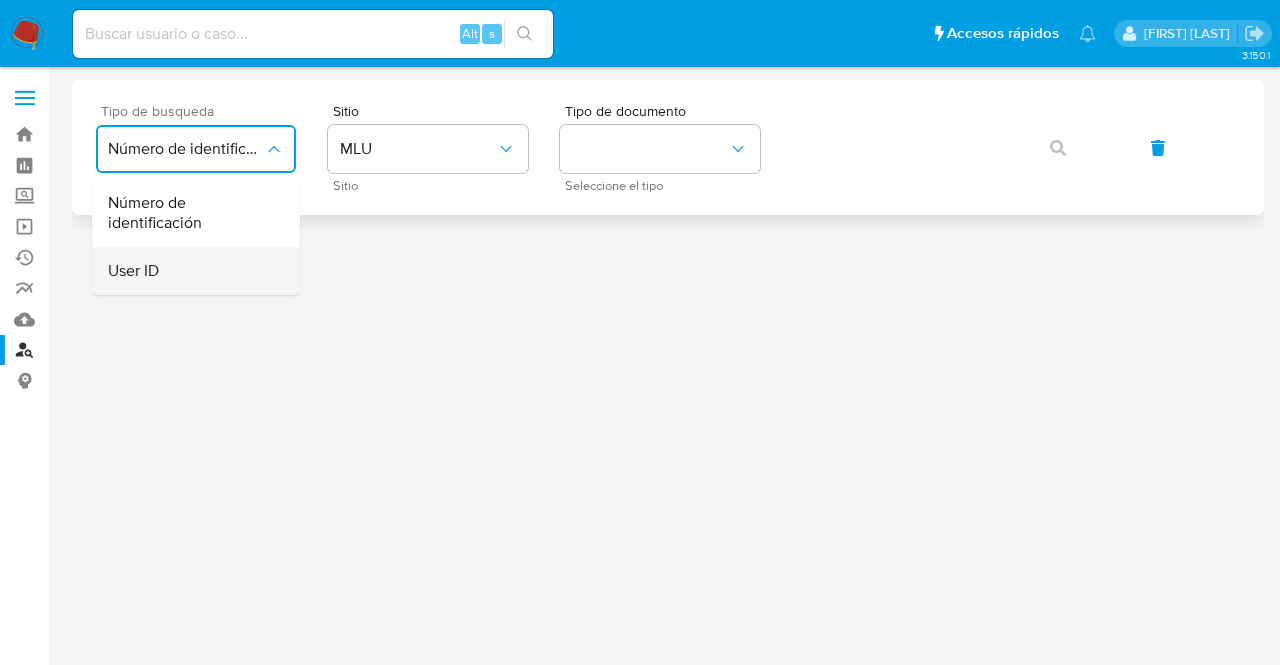 click on "User ID" at bounding box center [190, 271] 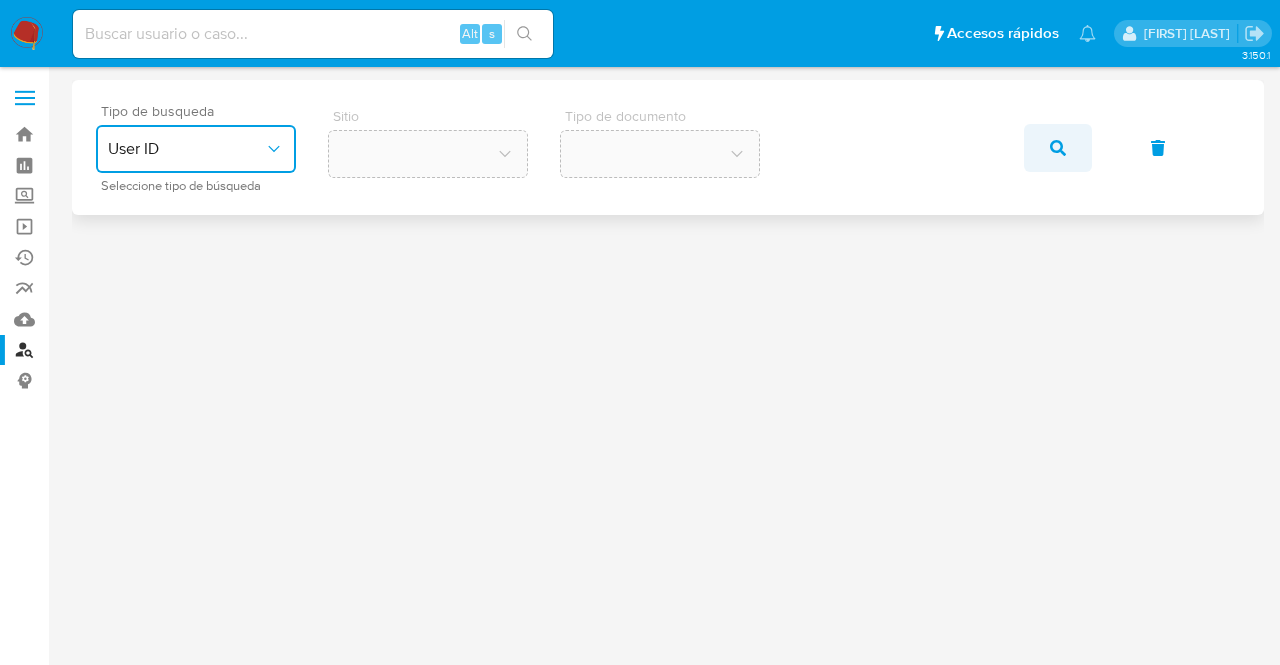 click 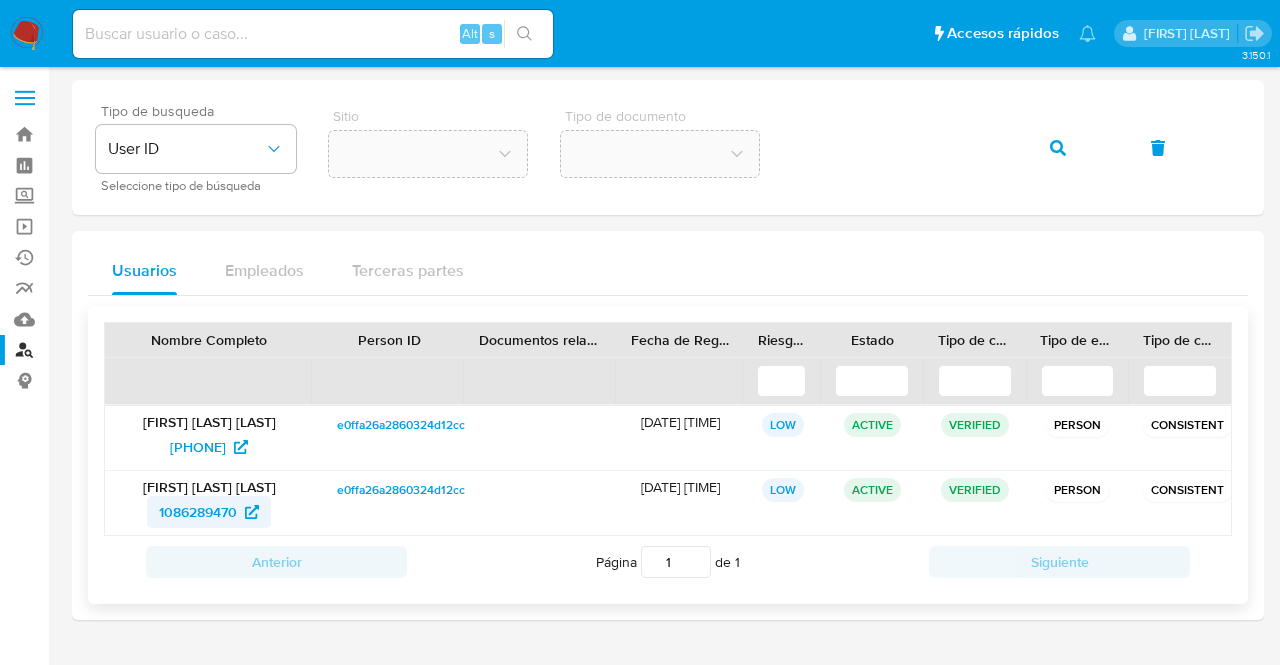 click on "1086289470" at bounding box center (198, 512) 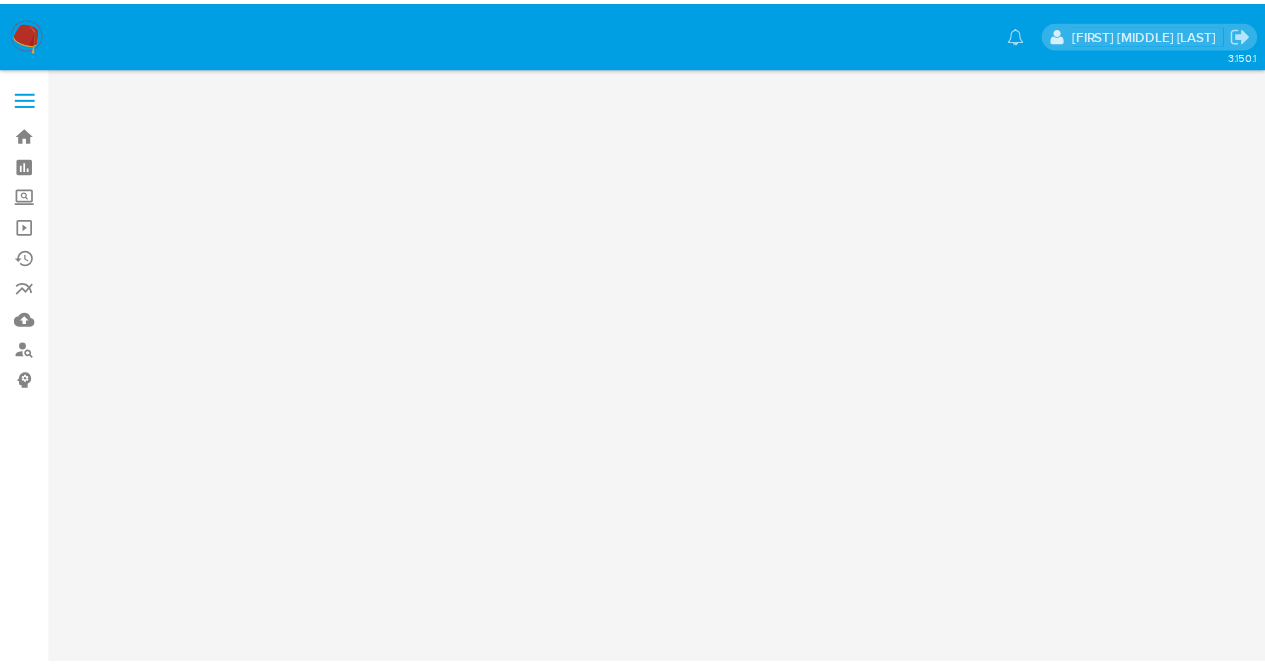 scroll, scrollTop: 0, scrollLeft: 0, axis: both 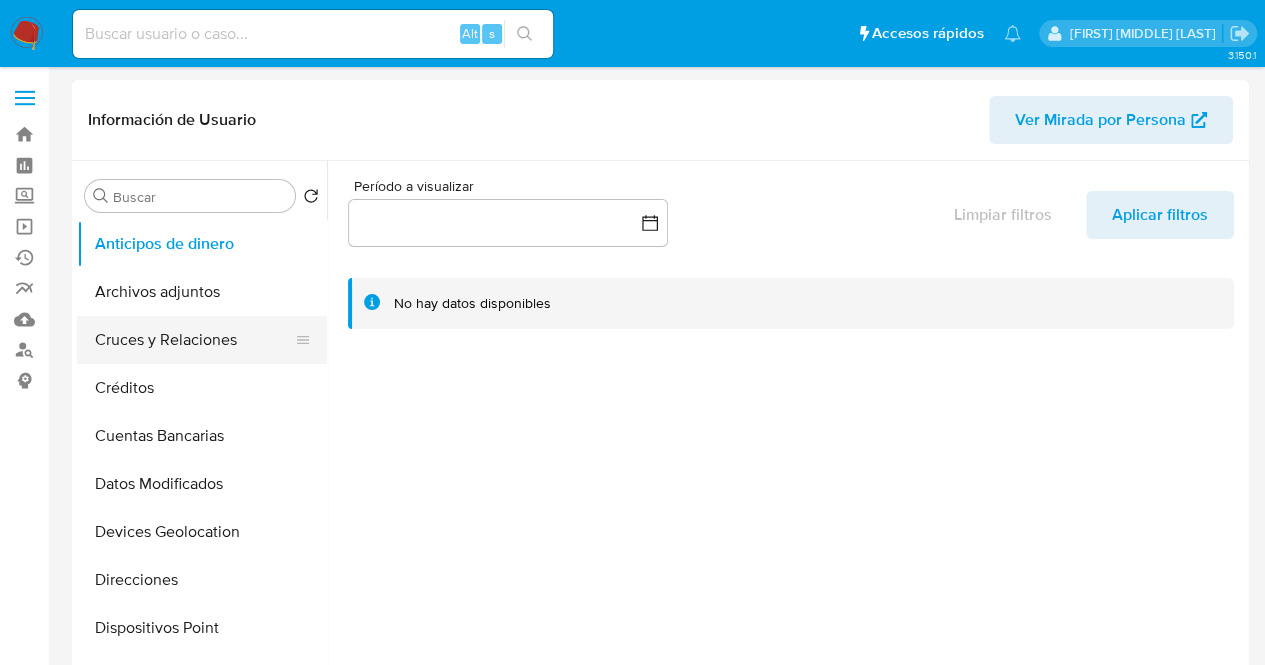 select on "10" 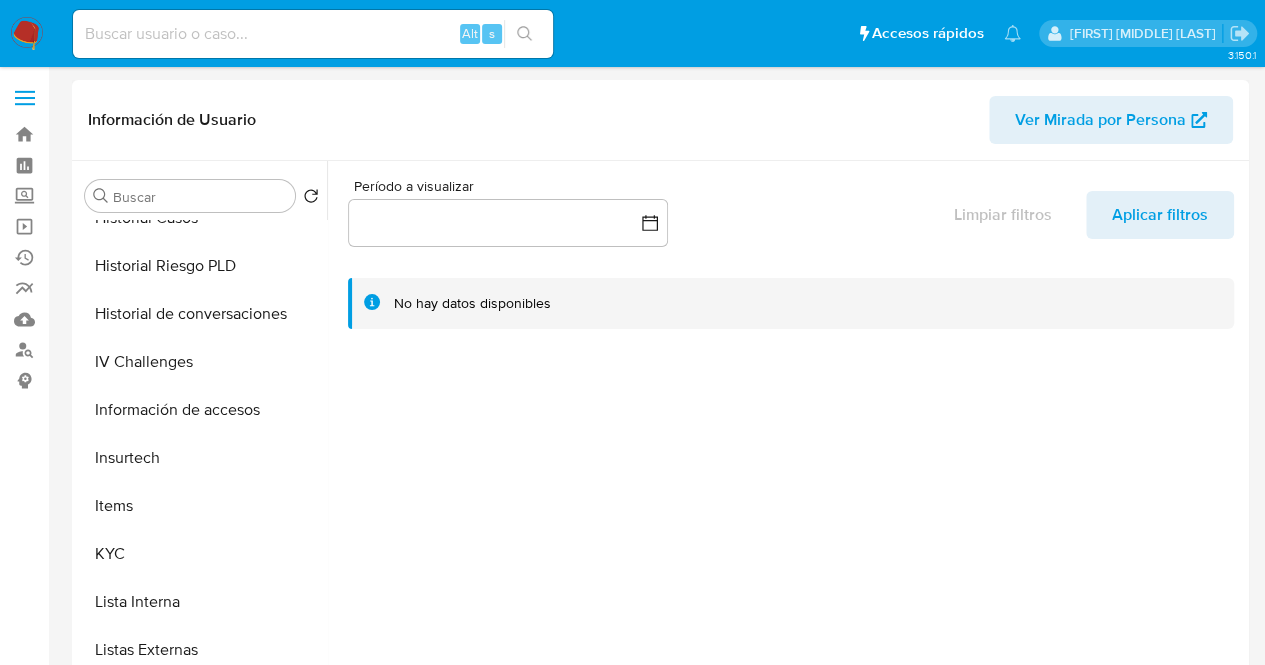 scroll, scrollTop: 638, scrollLeft: 0, axis: vertical 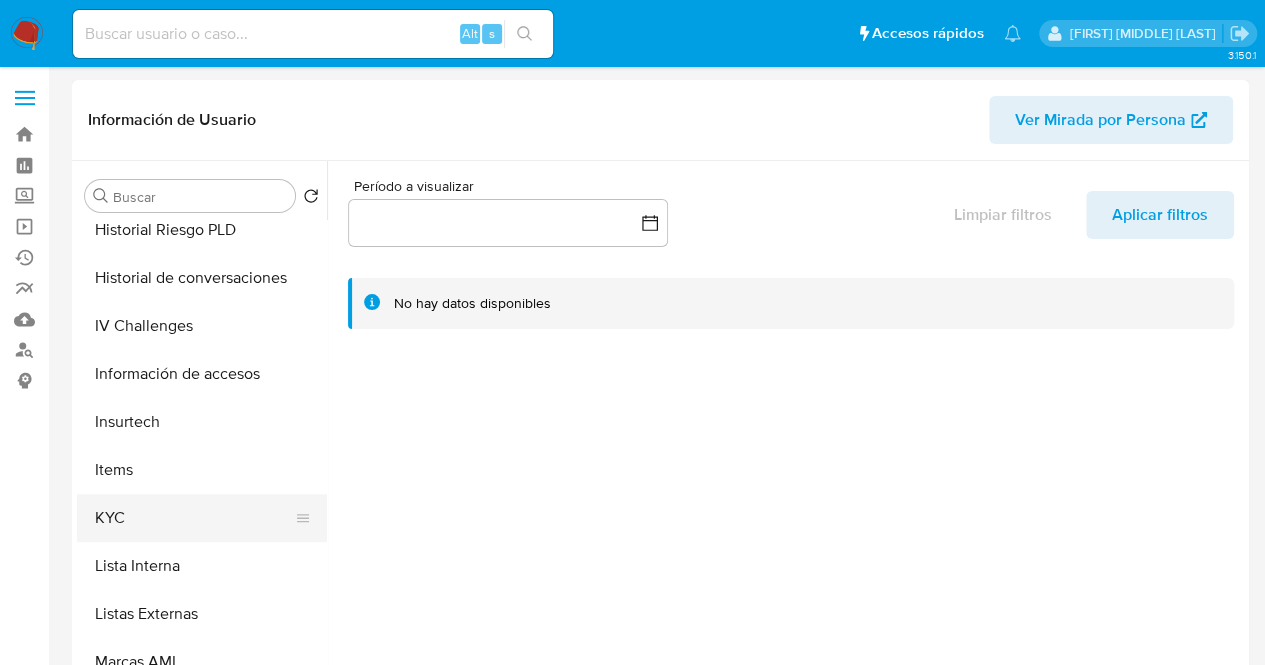 click on "KYC" at bounding box center [194, 518] 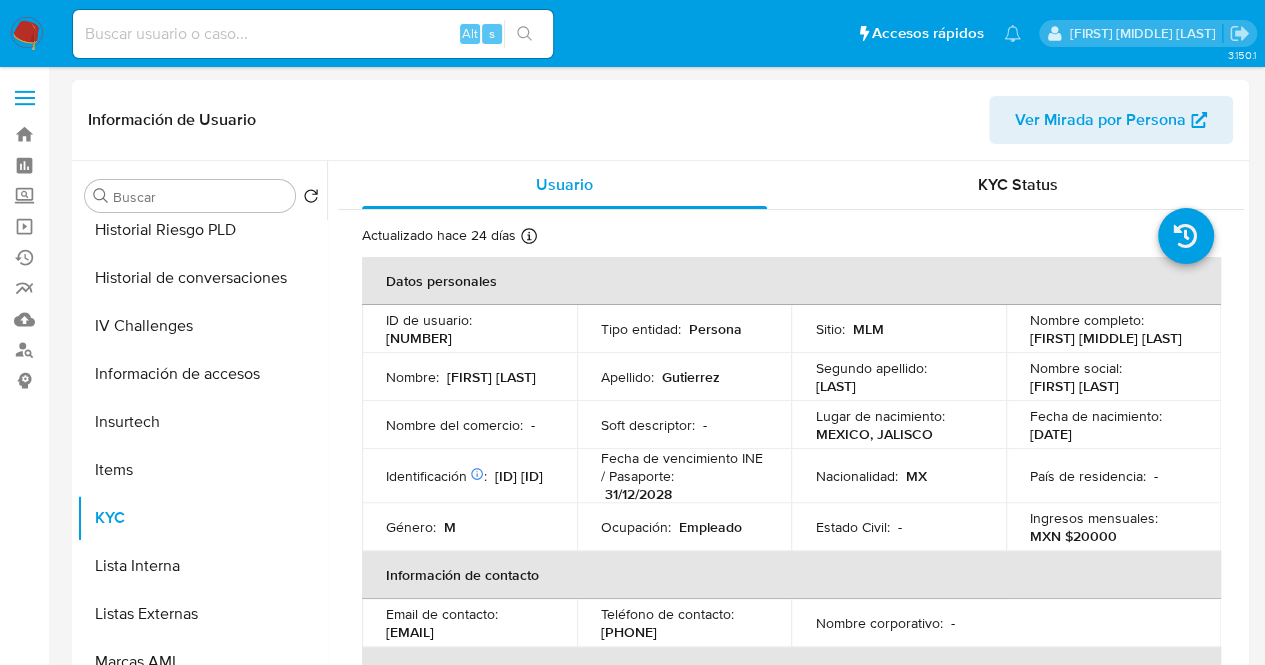click on "CURP GULC990731HJCTNR03" at bounding box center (519, 476) 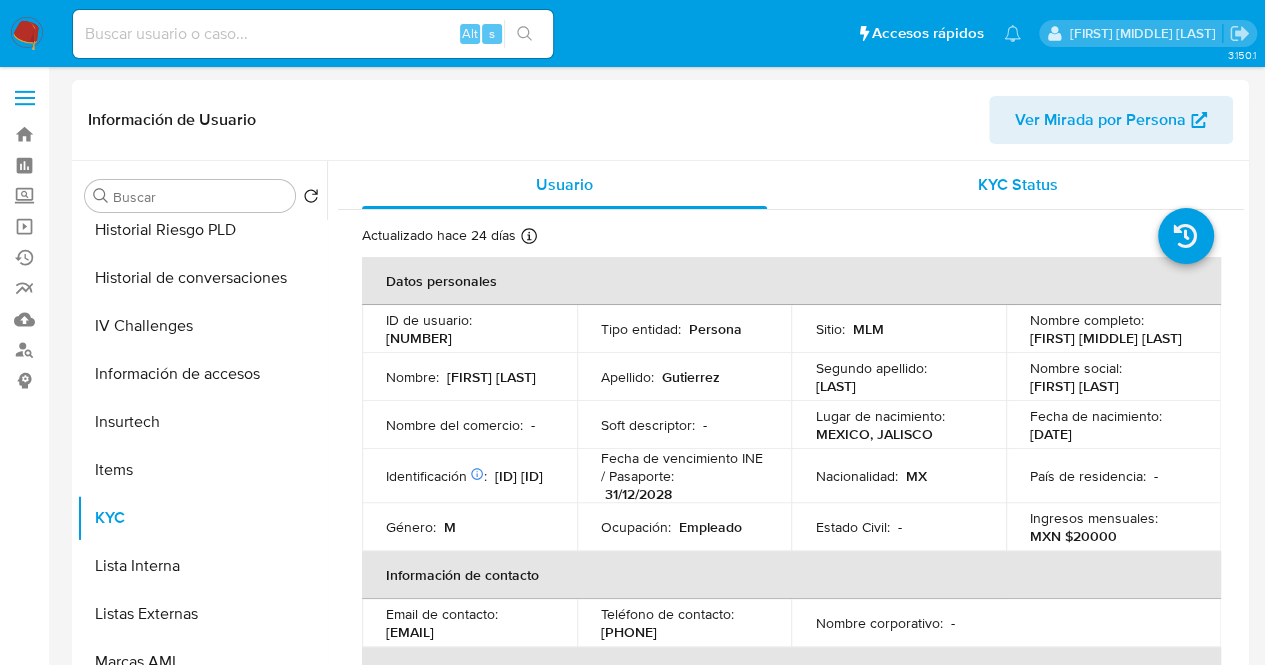 click on "KYC Status" at bounding box center [1017, 185] 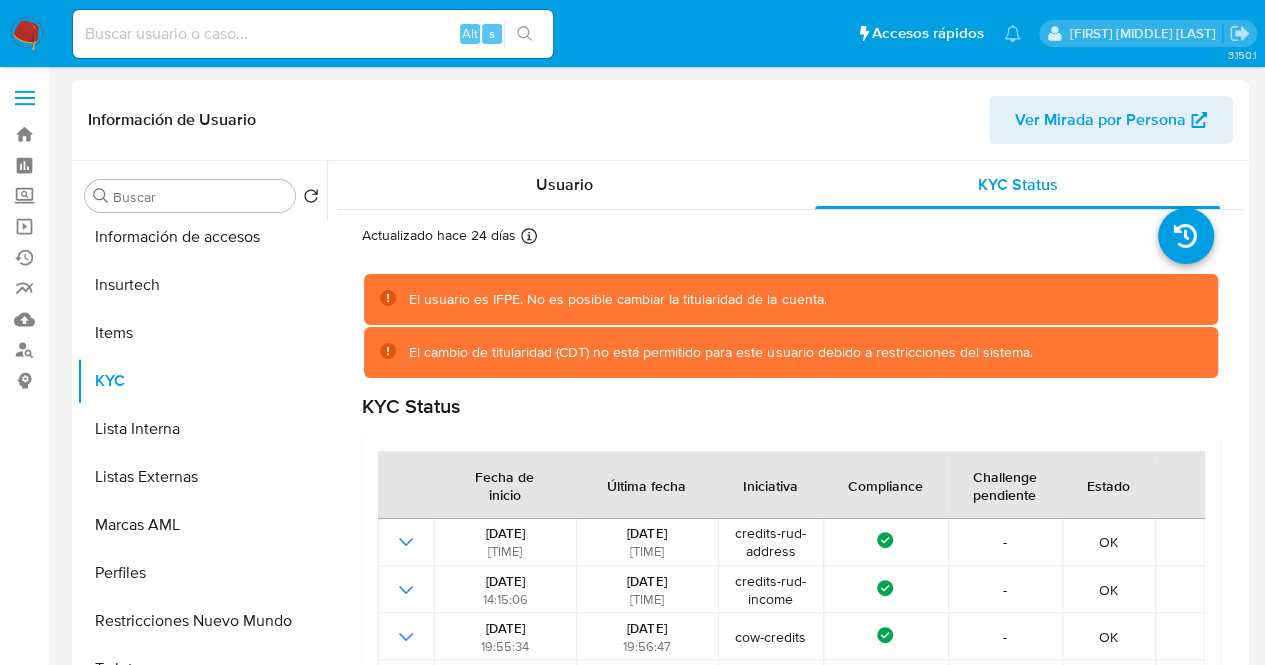 scroll, scrollTop: 797, scrollLeft: 0, axis: vertical 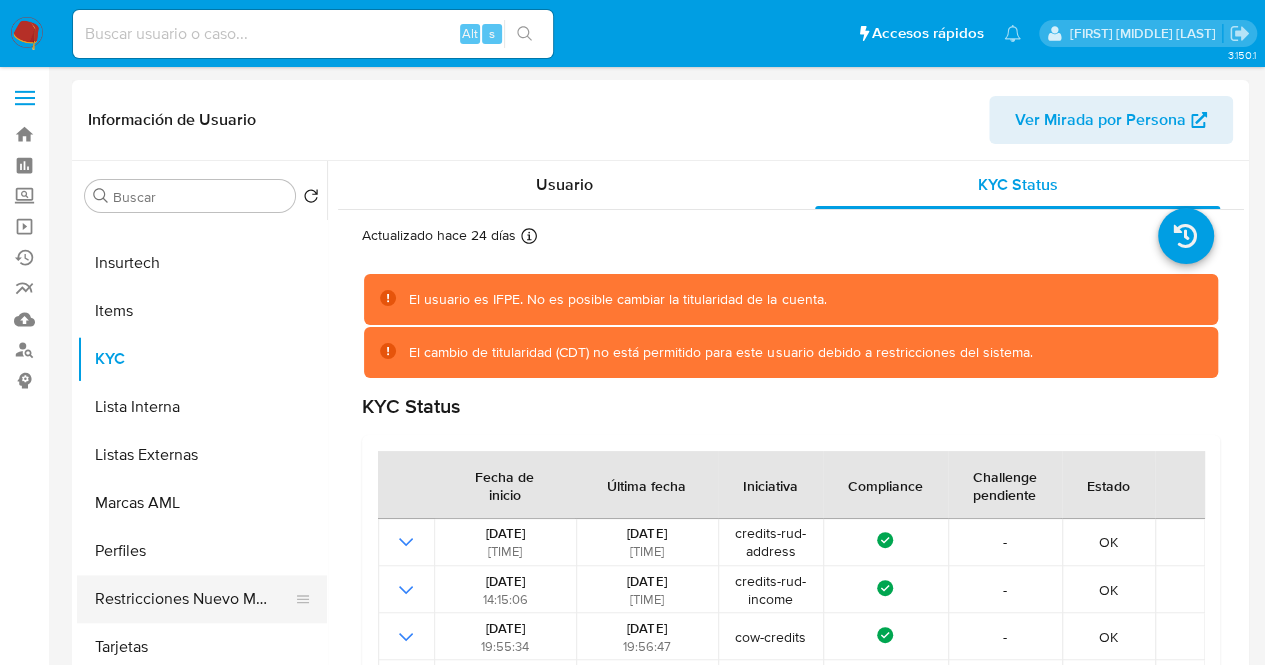 click on "Restricciones Nuevo Mundo" at bounding box center [194, 599] 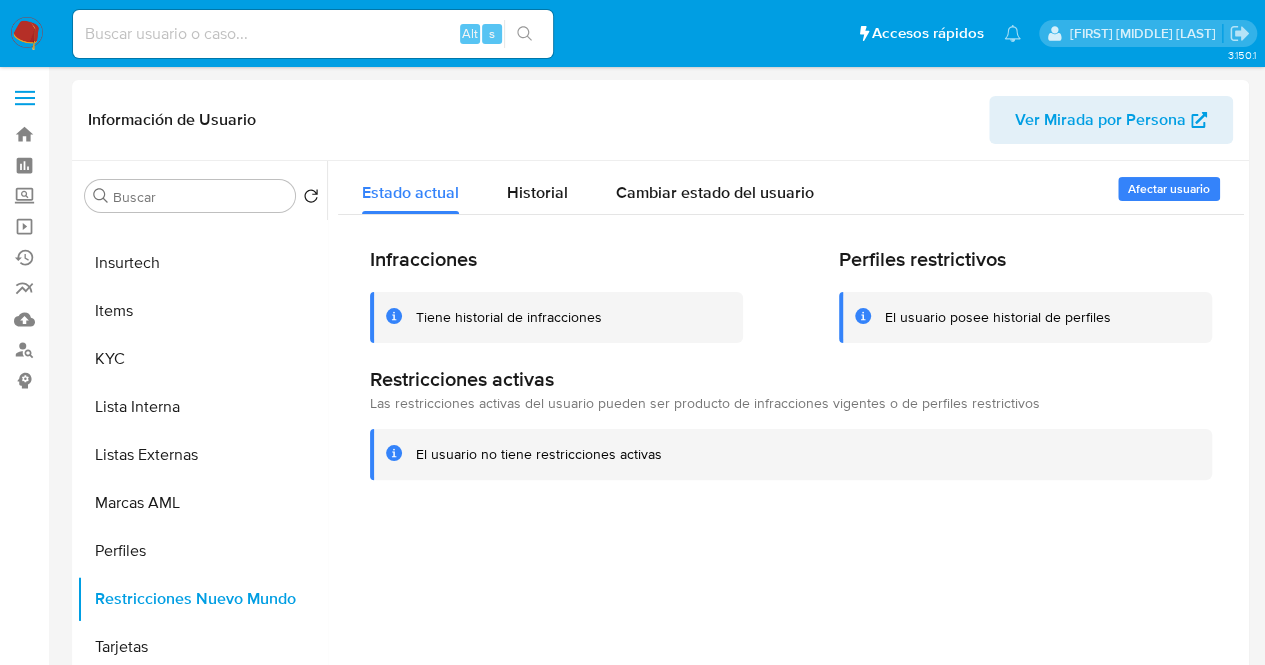 click at bounding box center (25, 98) 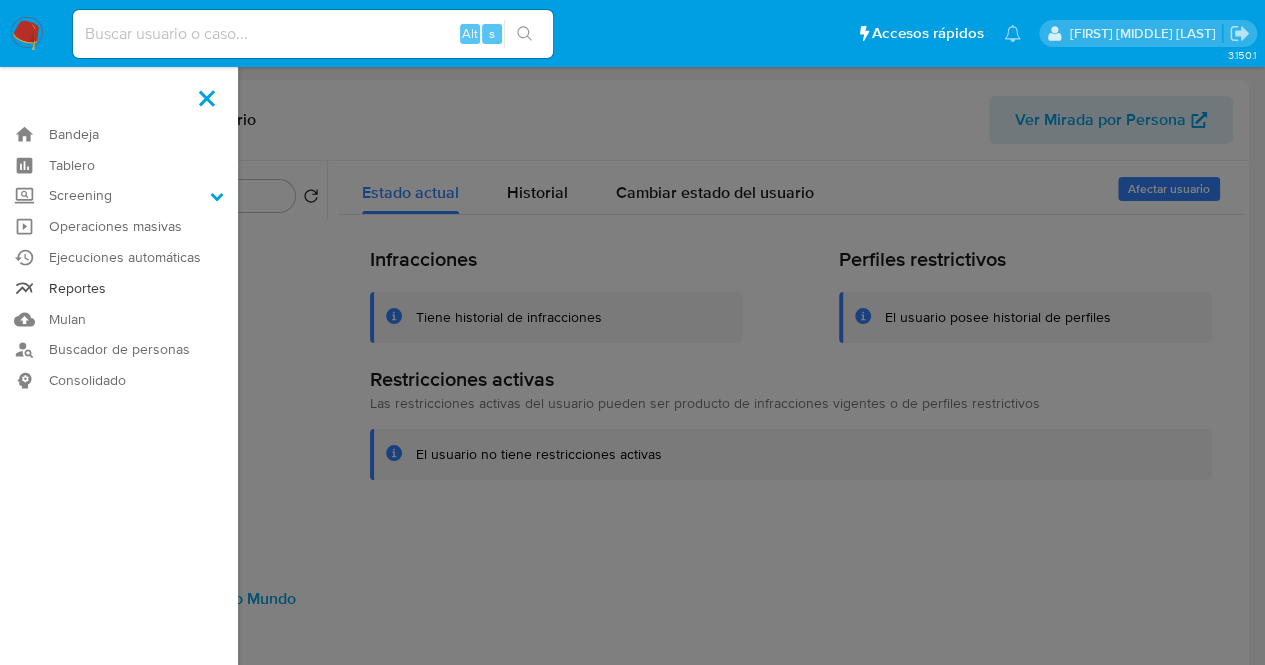 click on "Reportes" at bounding box center (119, 288) 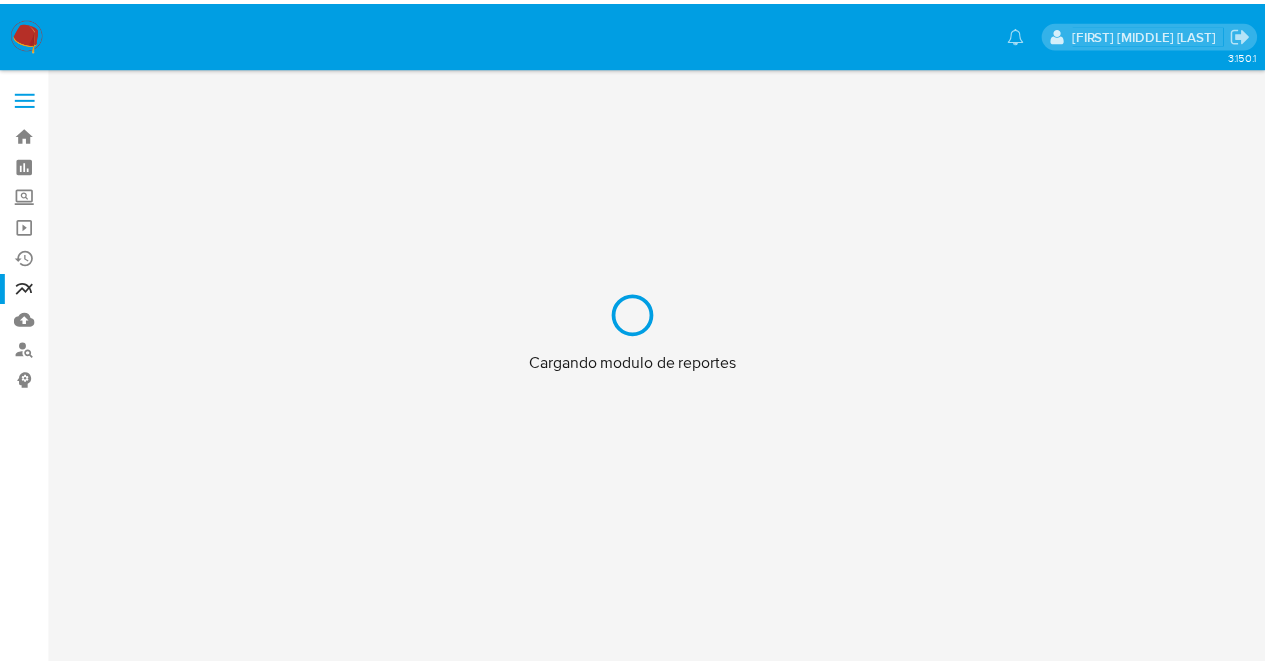 scroll, scrollTop: 0, scrollLeft: 0, axis: both 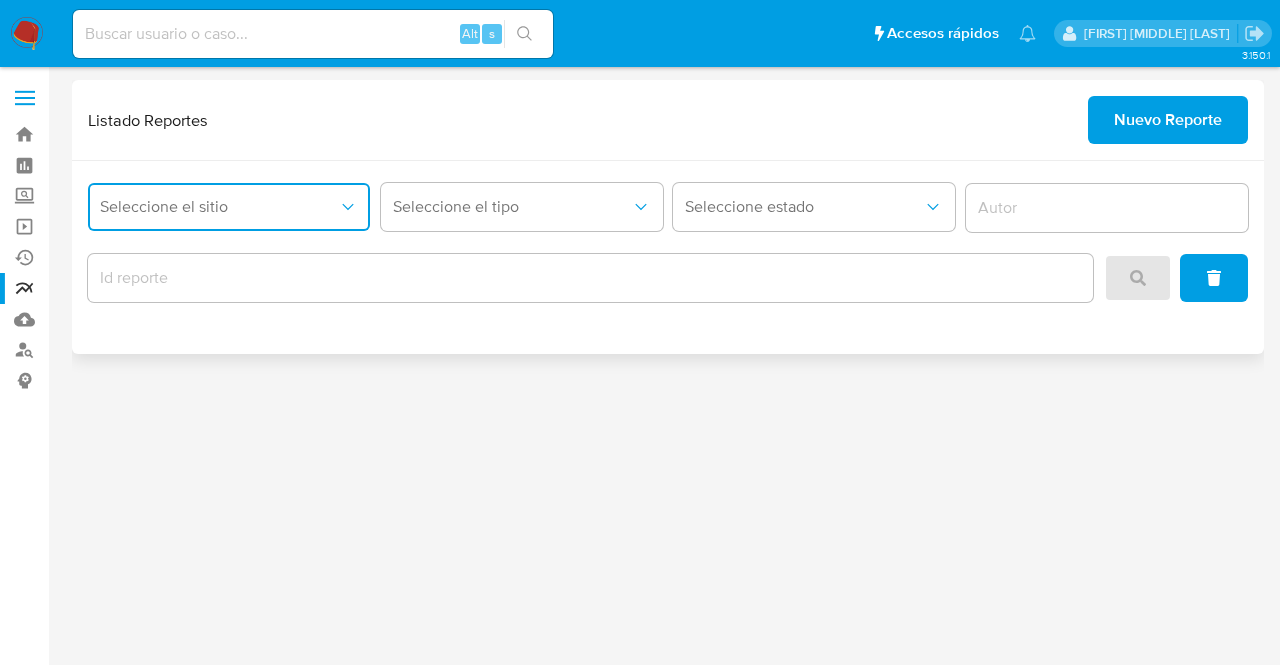 click on "Seleccione el sitio" at bounding box center (219, 207) 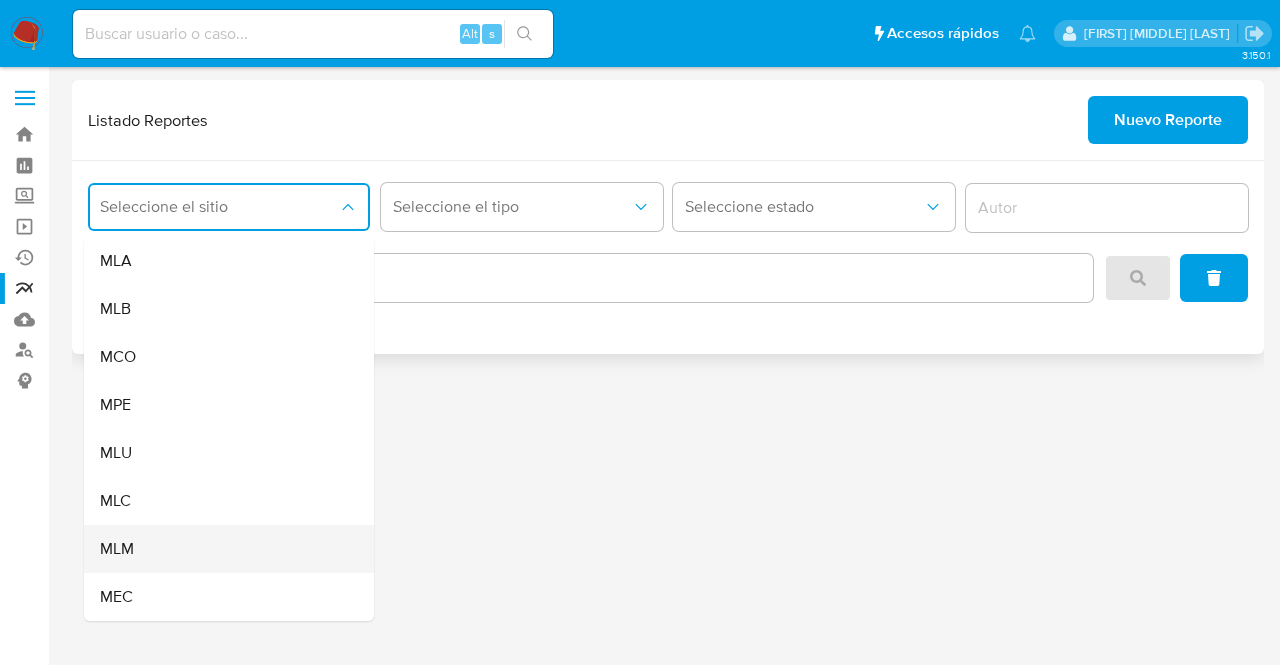 click on "MLM" at bounding box center [223, 549] 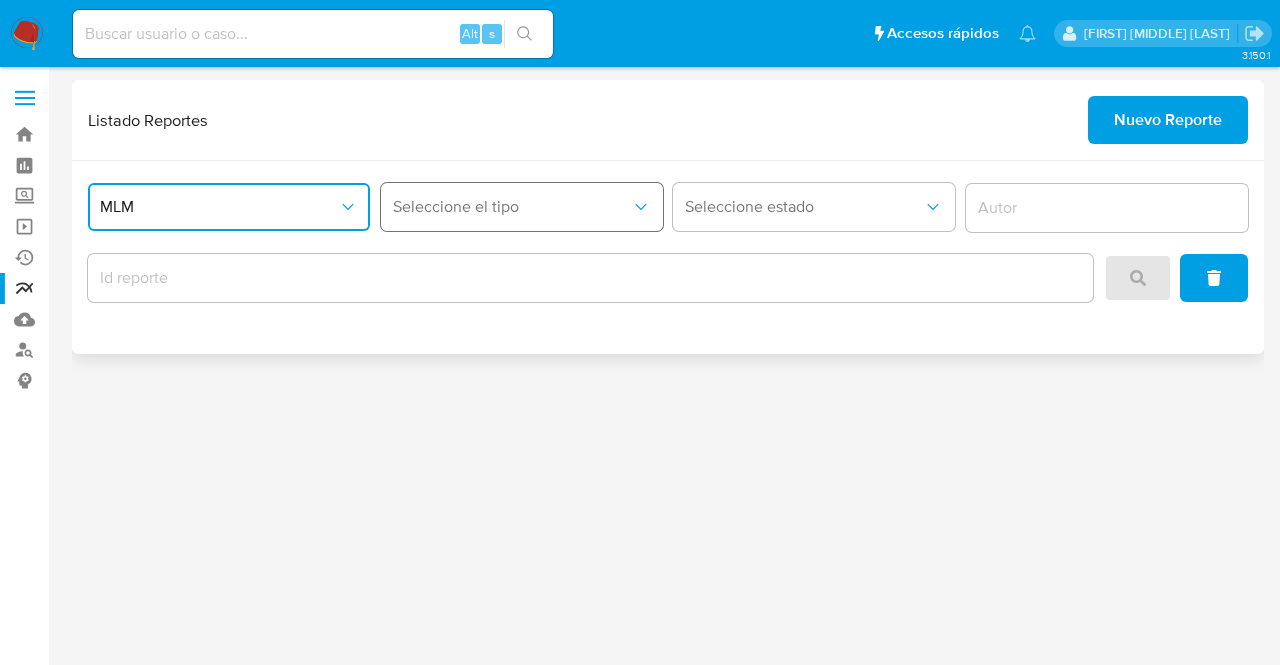 click on "Seleccione el tipo" at bounding box center [512, 207] 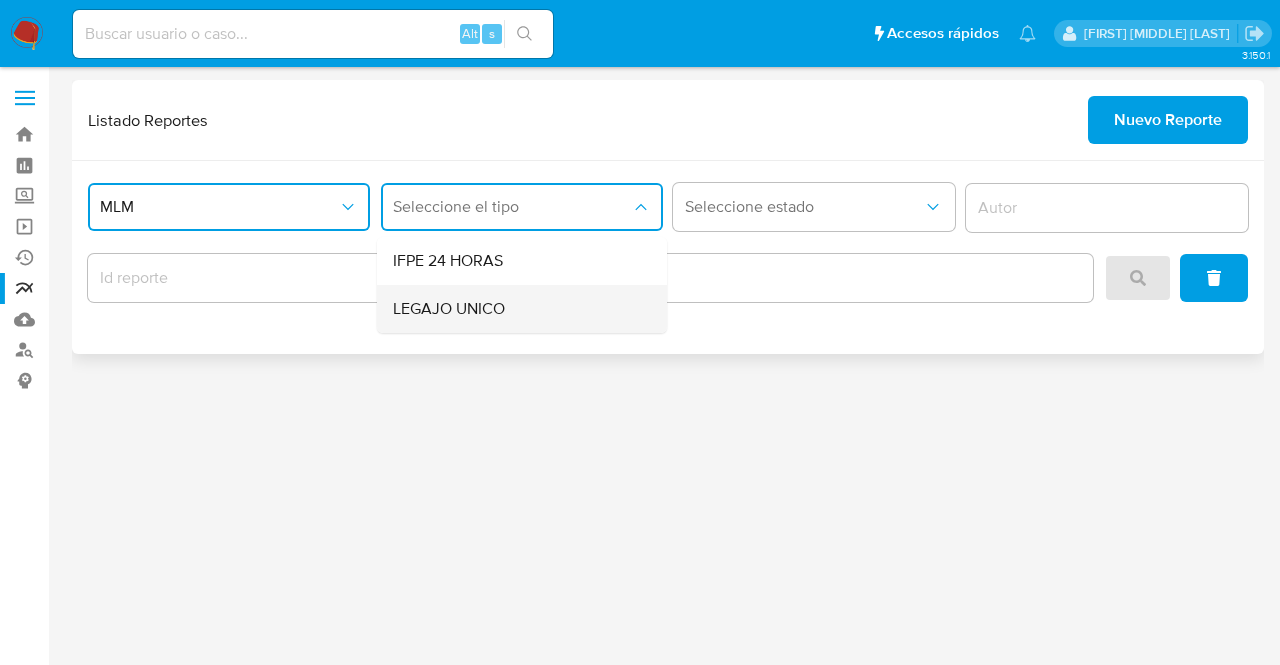 click on "LEGAJO UNICO" at bounding box center [449, 309] 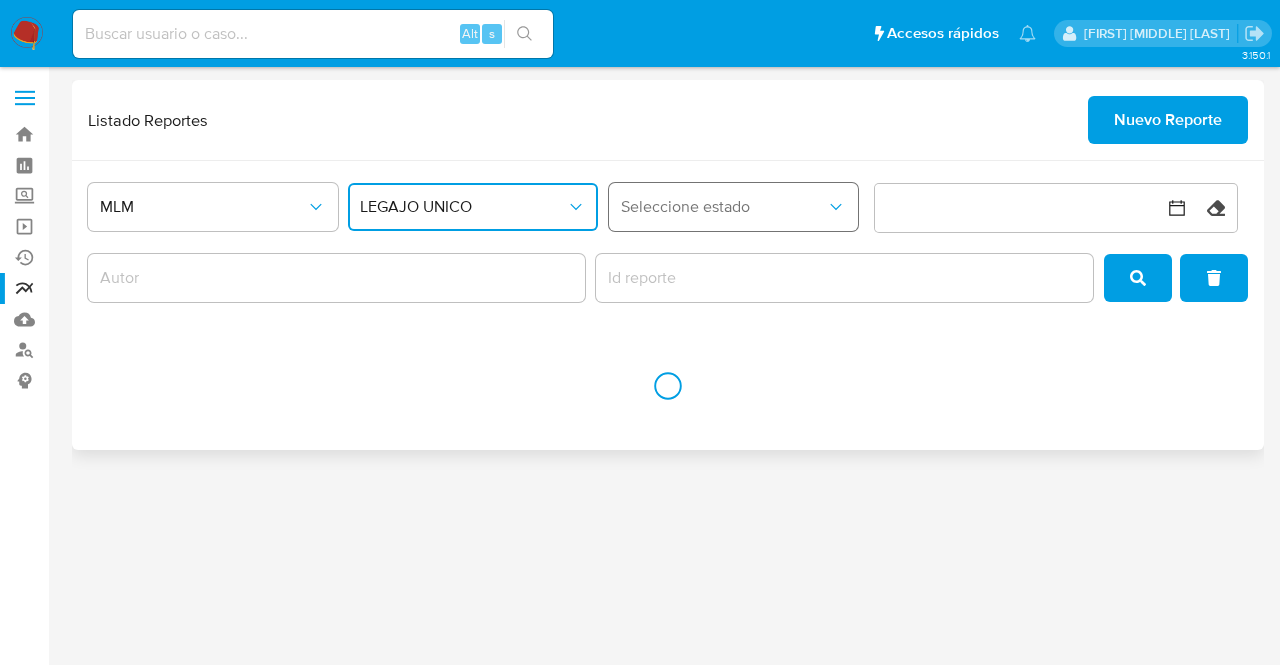click on "Seleccione estado" at bounding box center [724, 207] 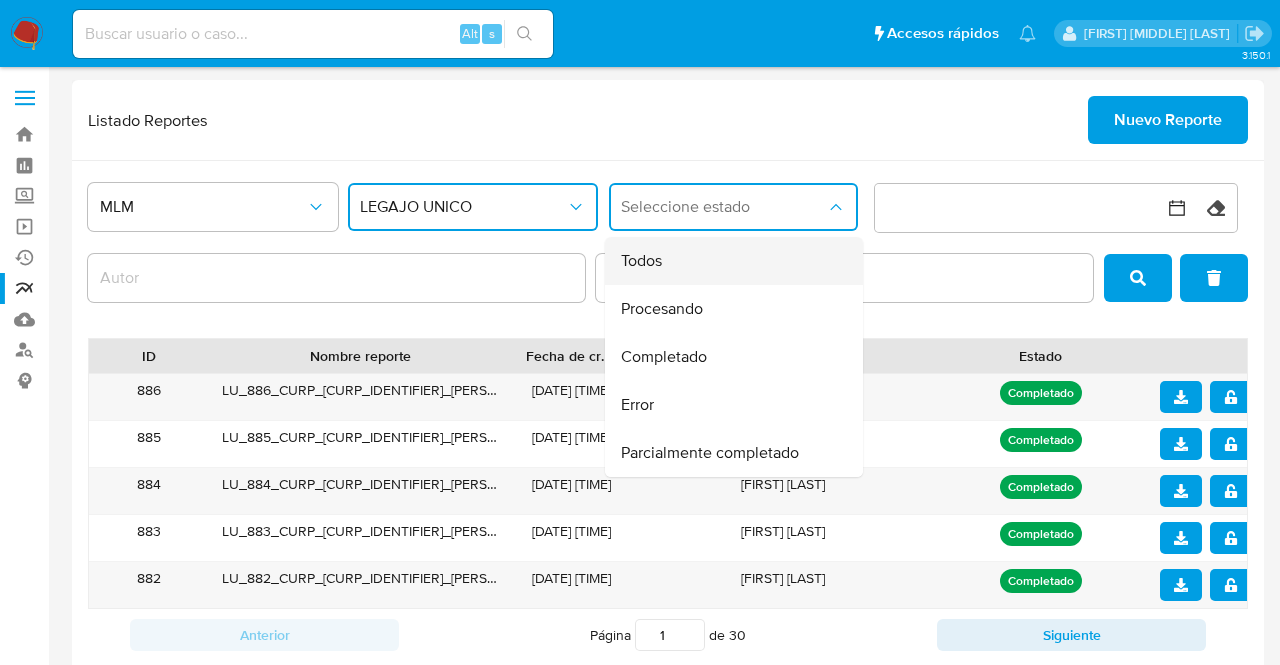 click on "Todos" at bounding box center [728, 261] 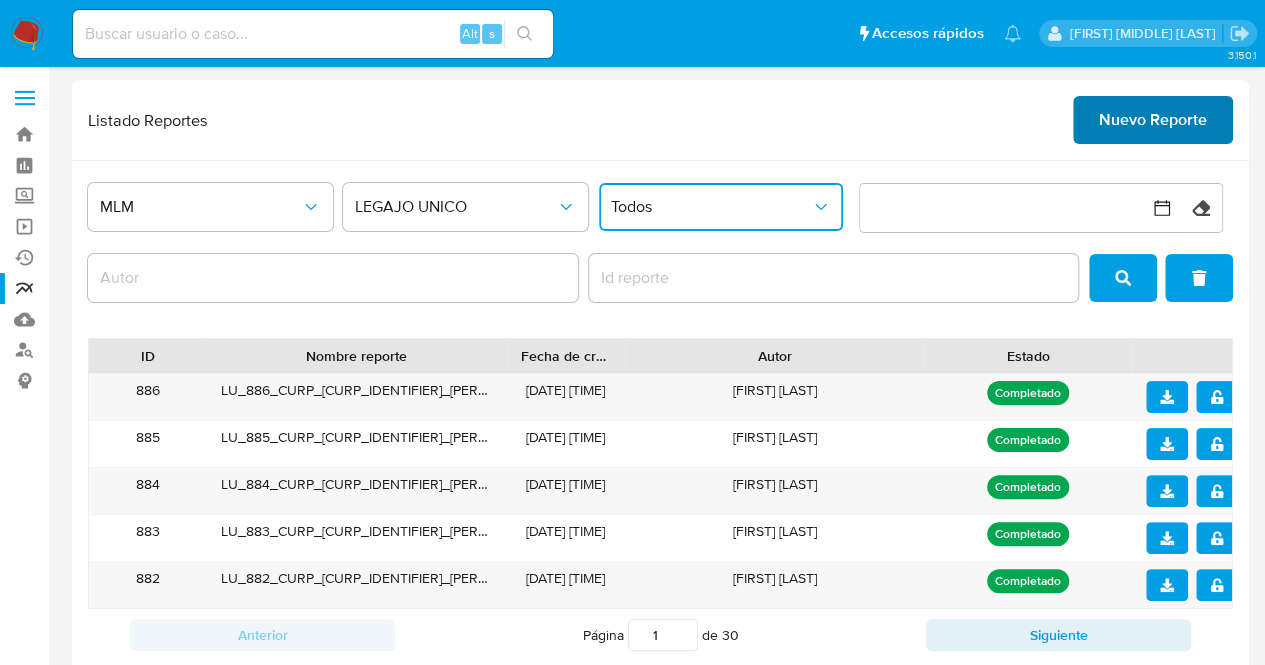 click on "Nuevo Reporte" at bounding box center [1153, 120] 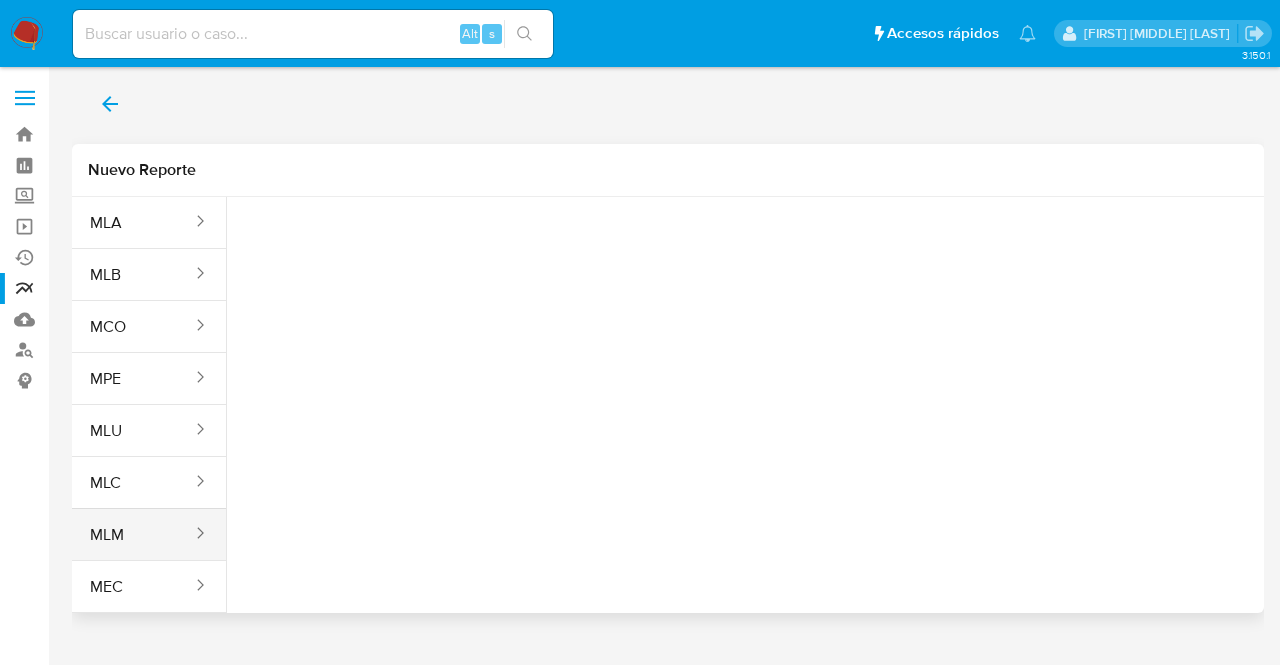 click on "MLM" at bounding box center [133, 535] 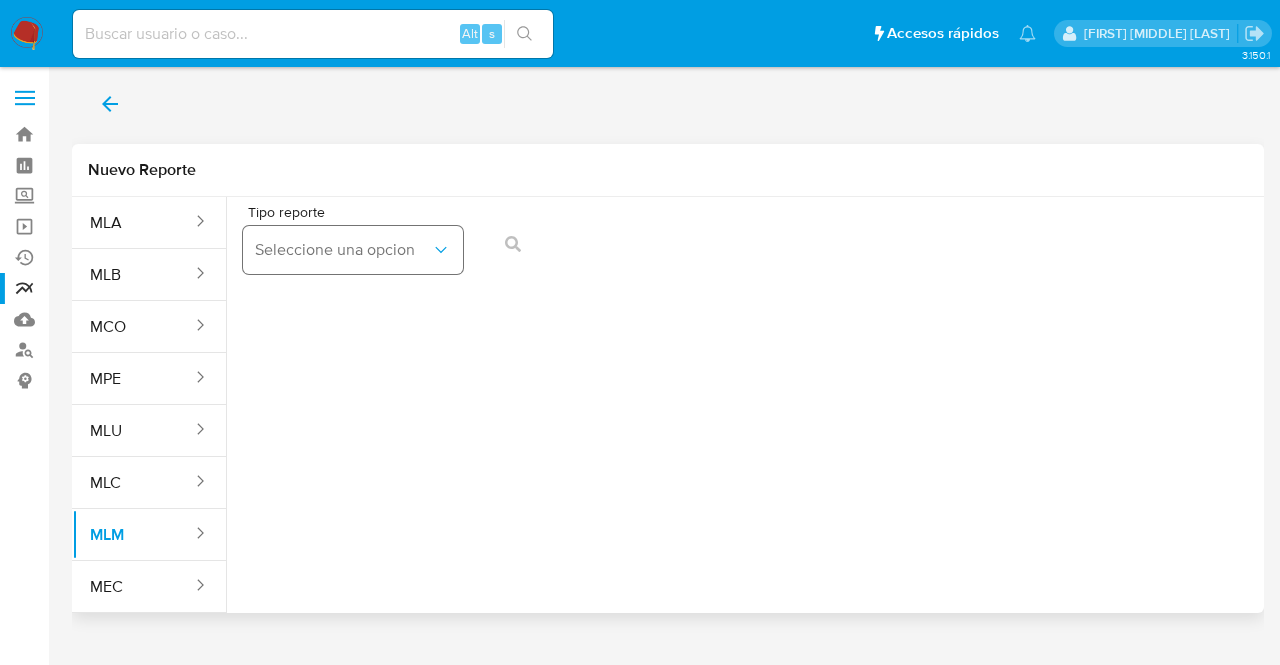 click on "Seleccione una opcion" at bounding box center [353, 250] 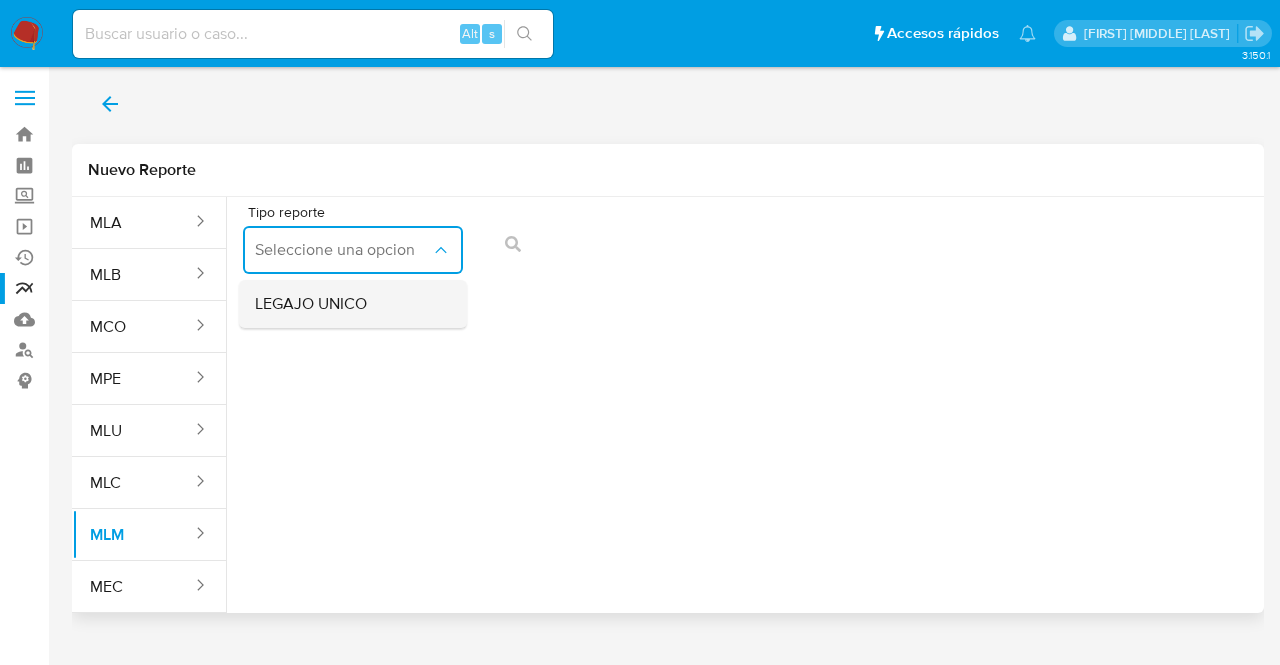 click on "LEGAJO UNICO" at bounding box center (347, 304) 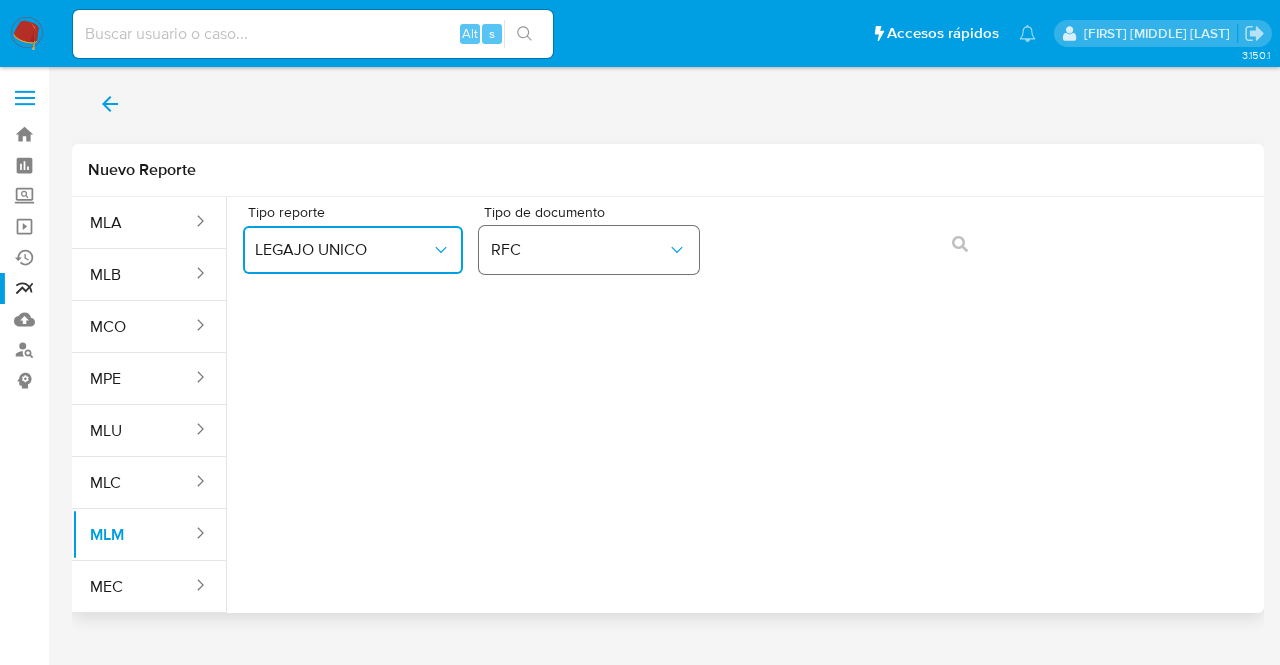click on "RFC" at bounding box center (579, 250) 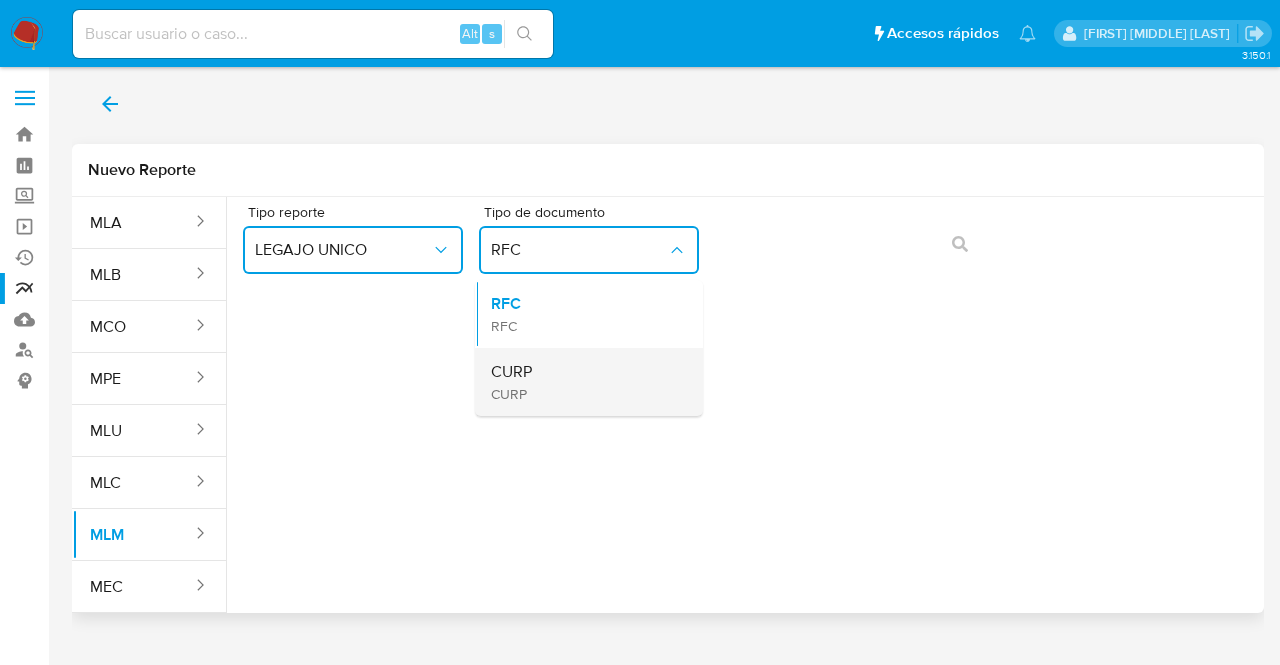 click on "CURP CURP" at bounding box center [583, 382] 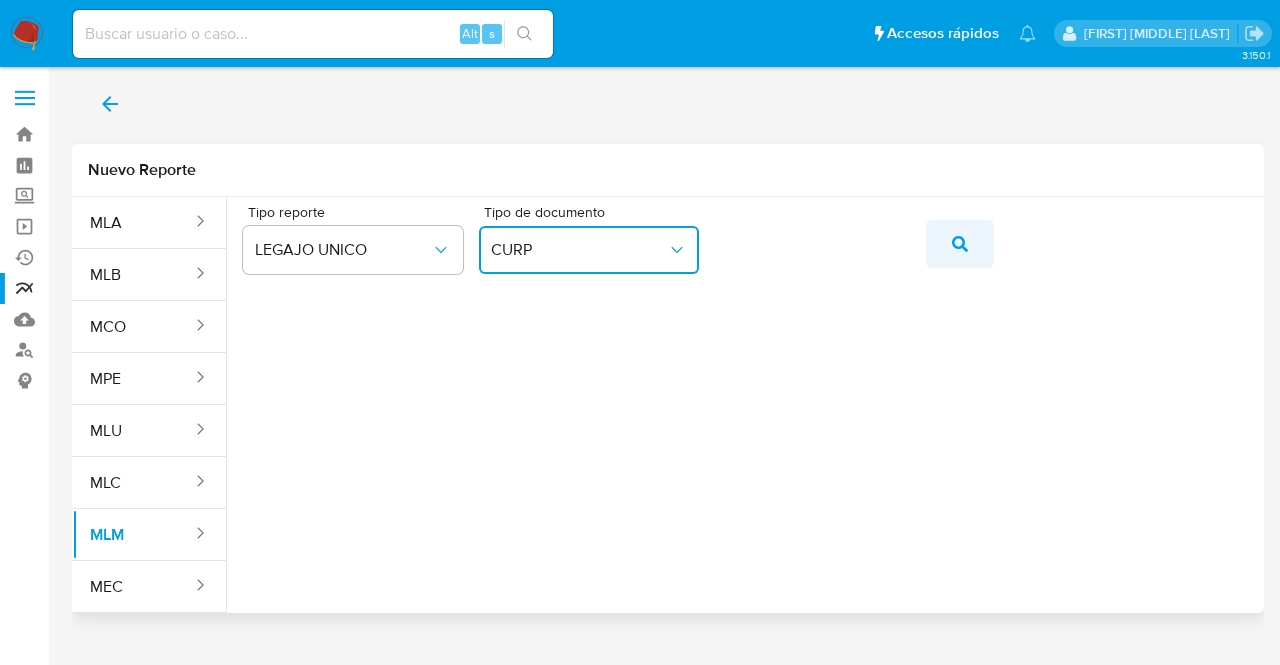 click 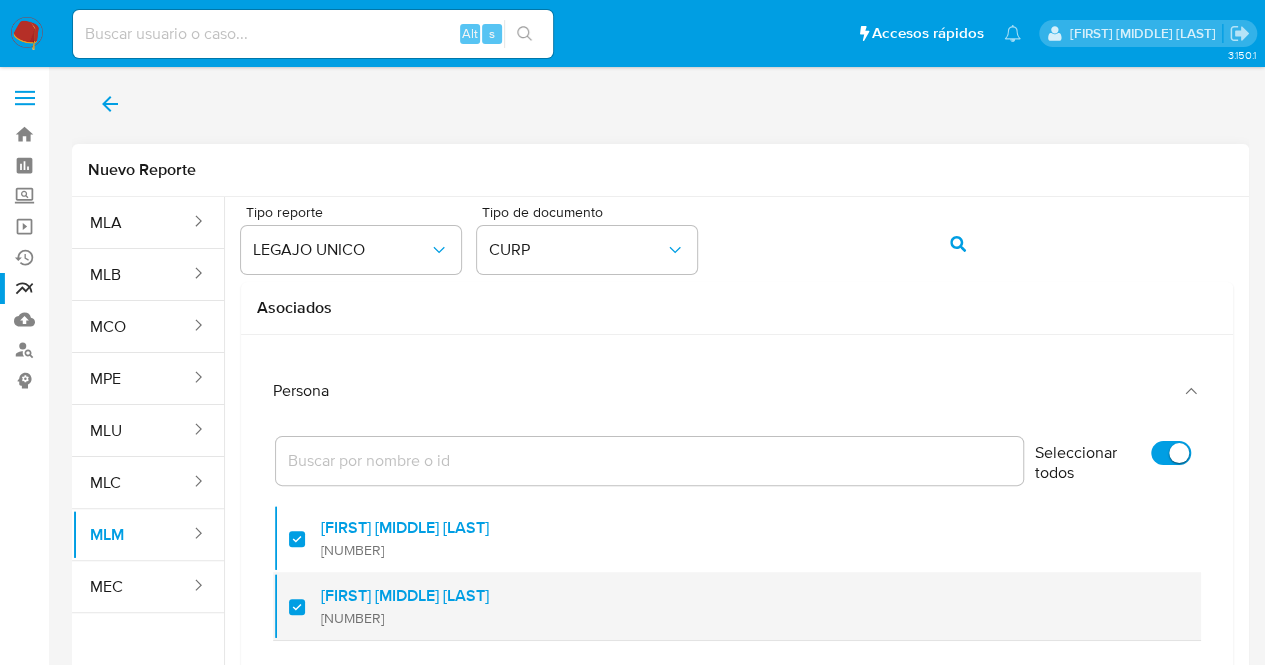 click at bounding box center [305, 606] 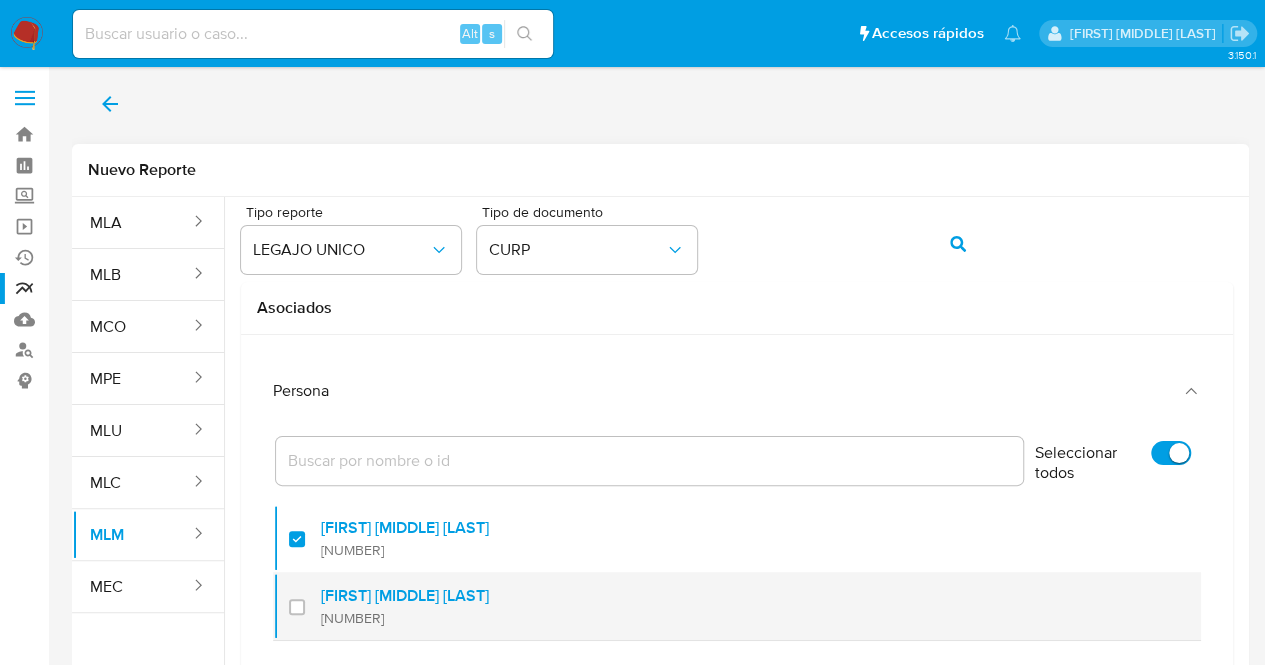 checkbox on "false" 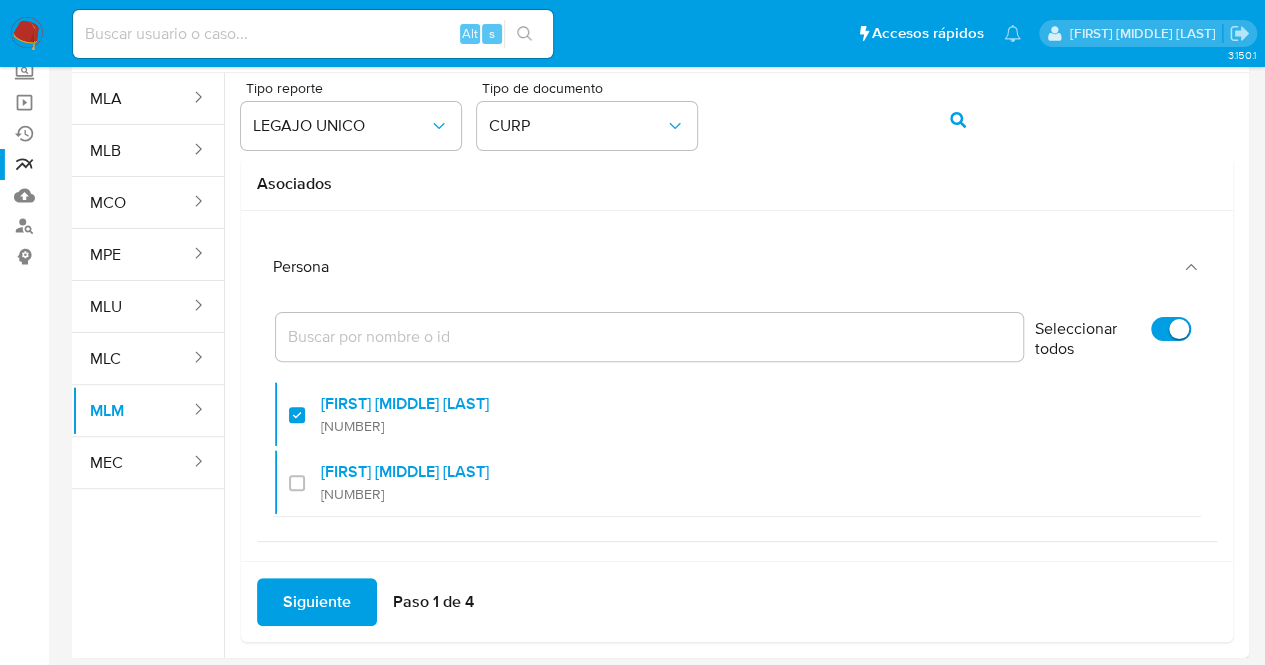 scroll, scrollTop: 128, scrollLeft: 0, axis: vertical 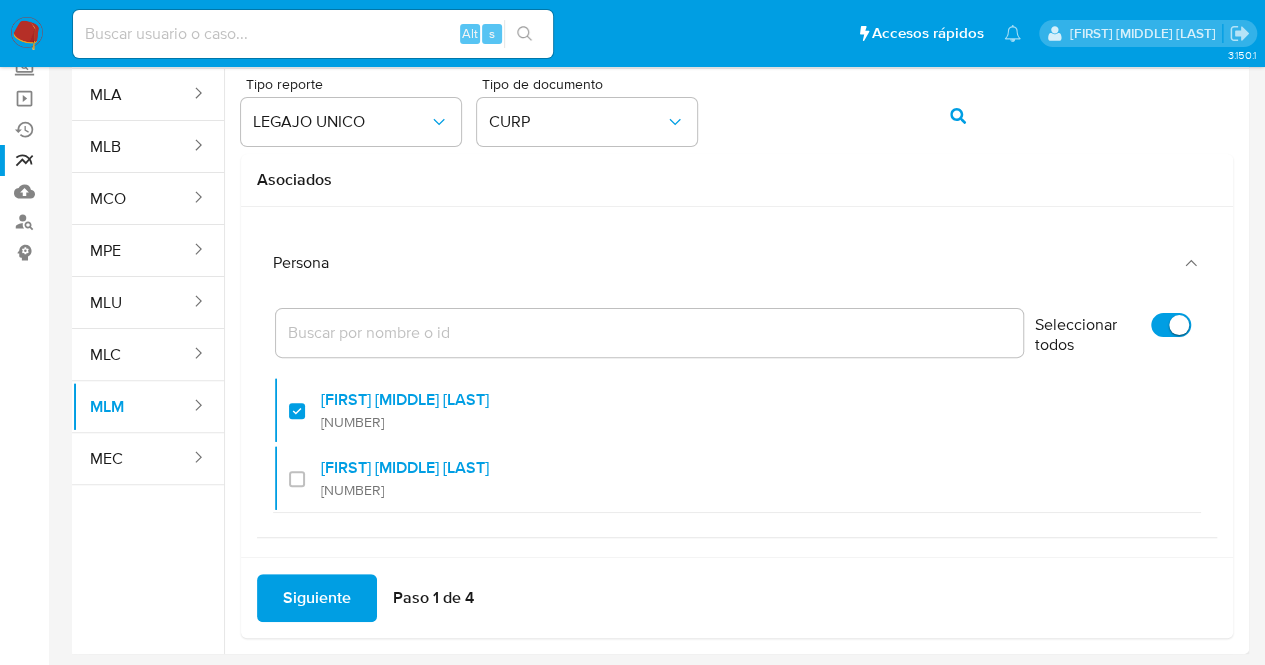 click on "Siguiente" at bounding box center (317, 598) 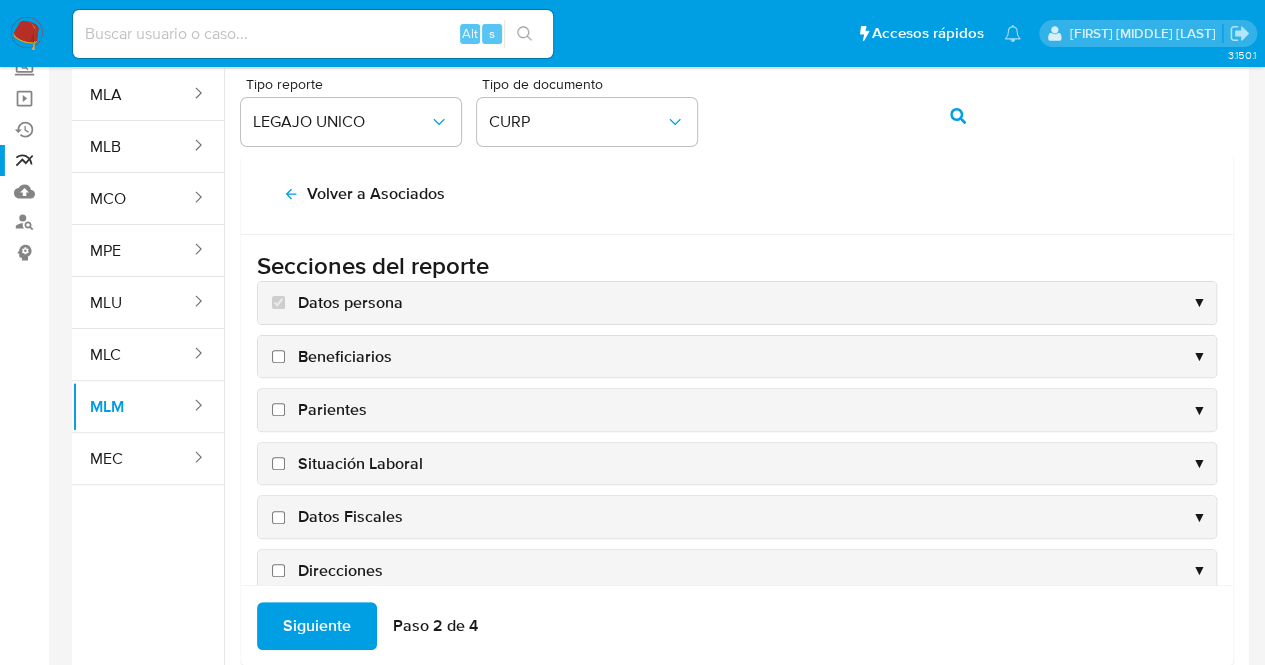 click on "Beneficiarios" at bounding box center [278, 356] 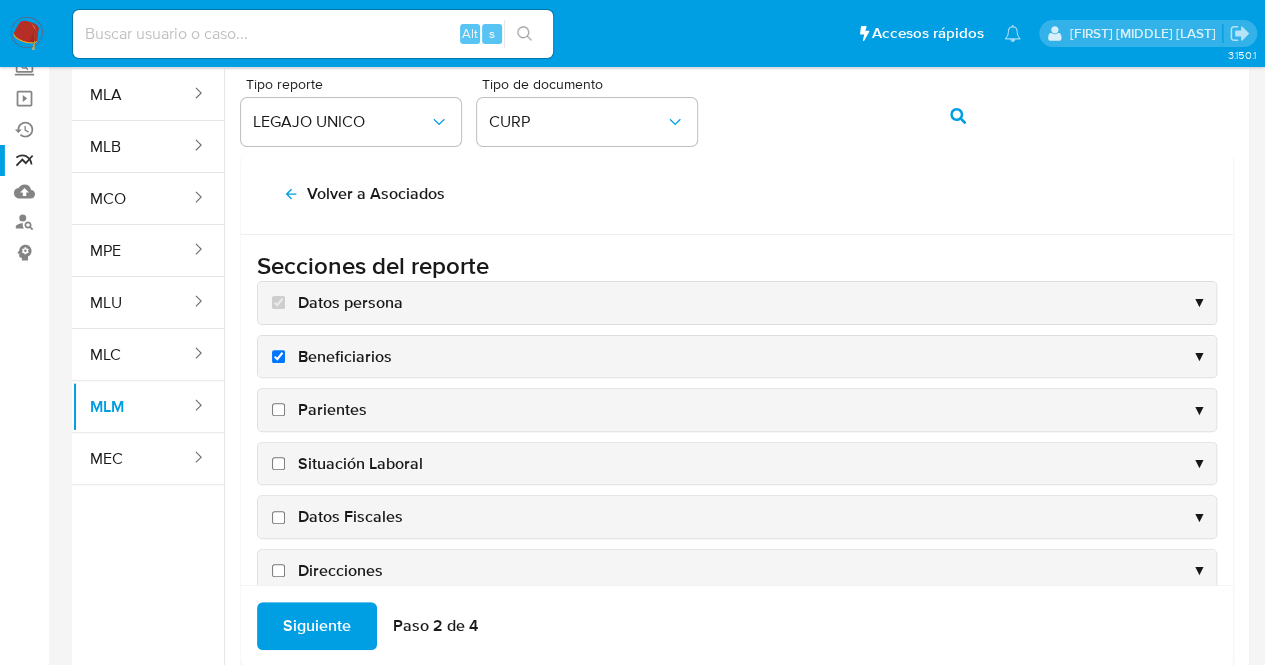 checkbox on "true" 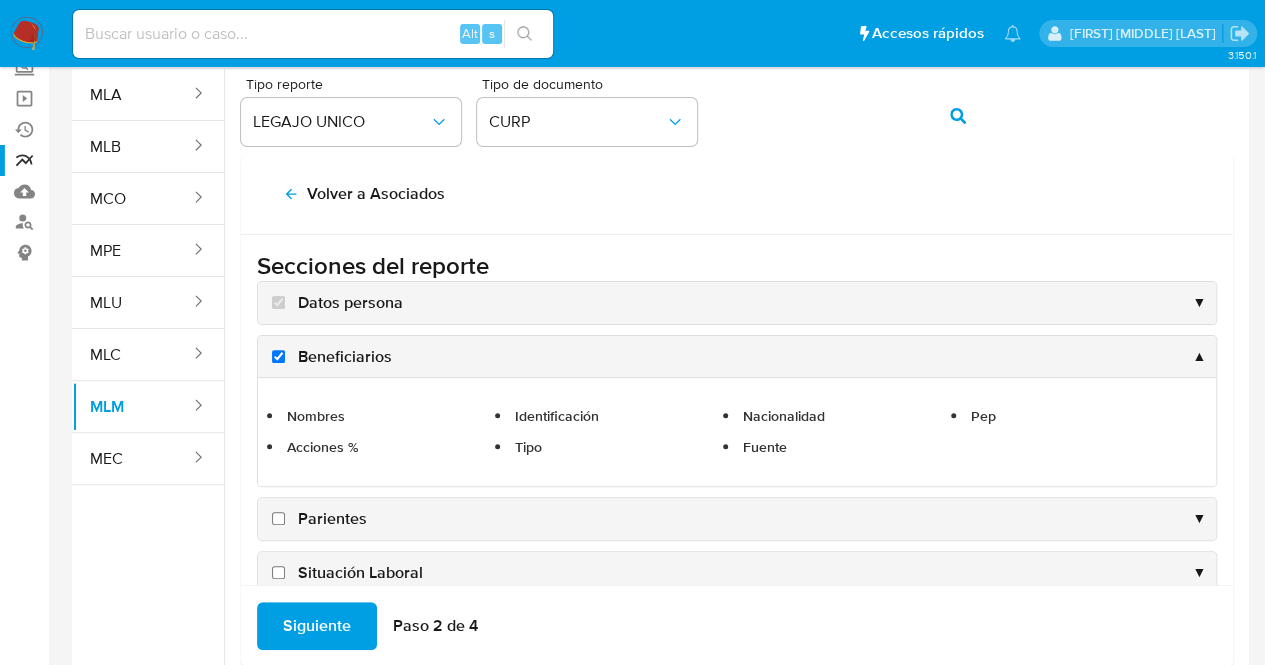 click on "Parientes" at bounding box center (278, 518) 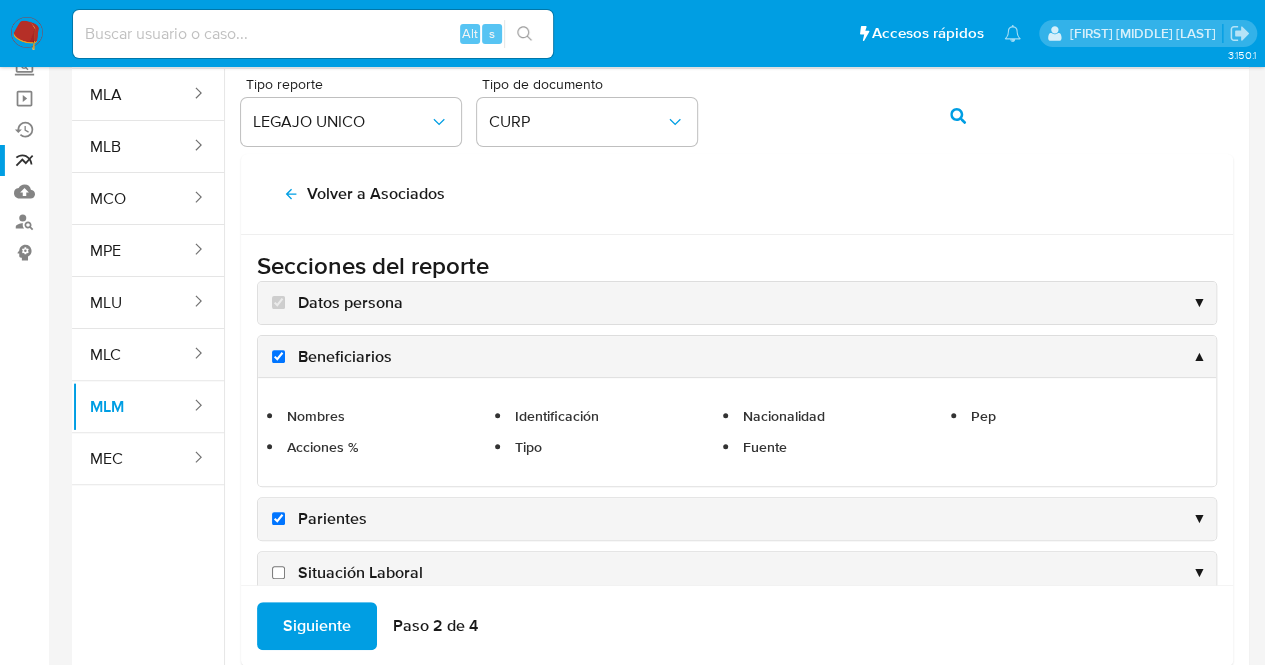 checkbox on "true" 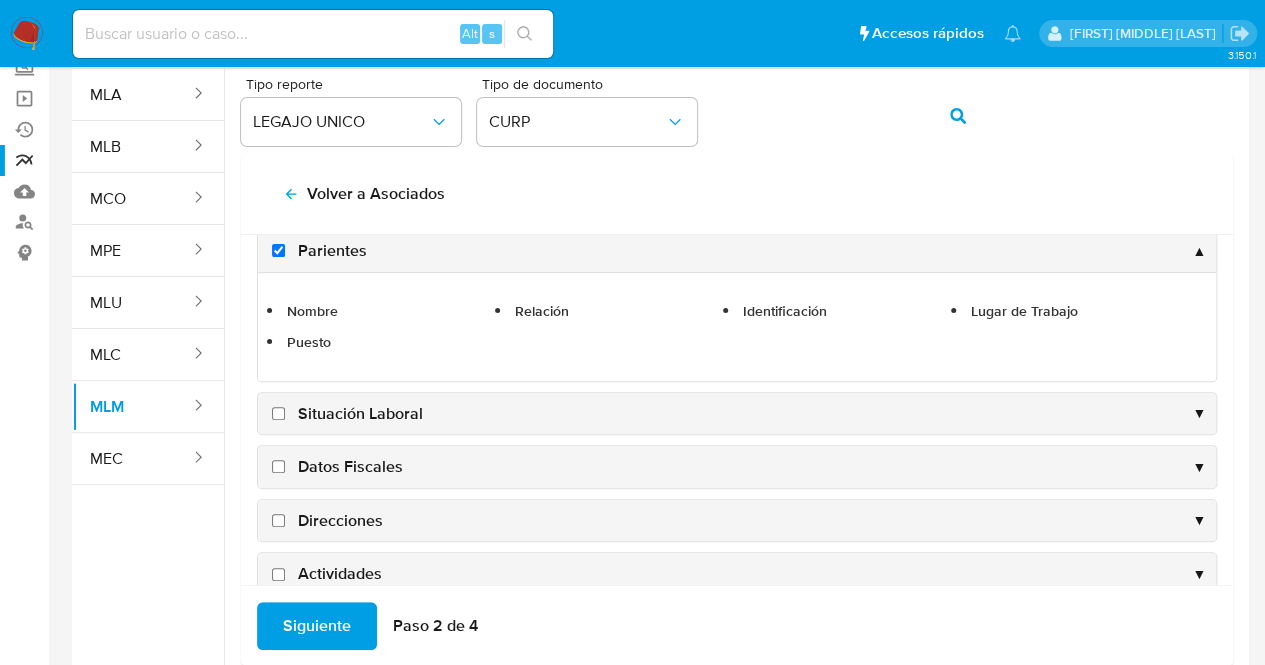 scroll, scrollTop: 193, scrollLeft: 0, axis: vertical 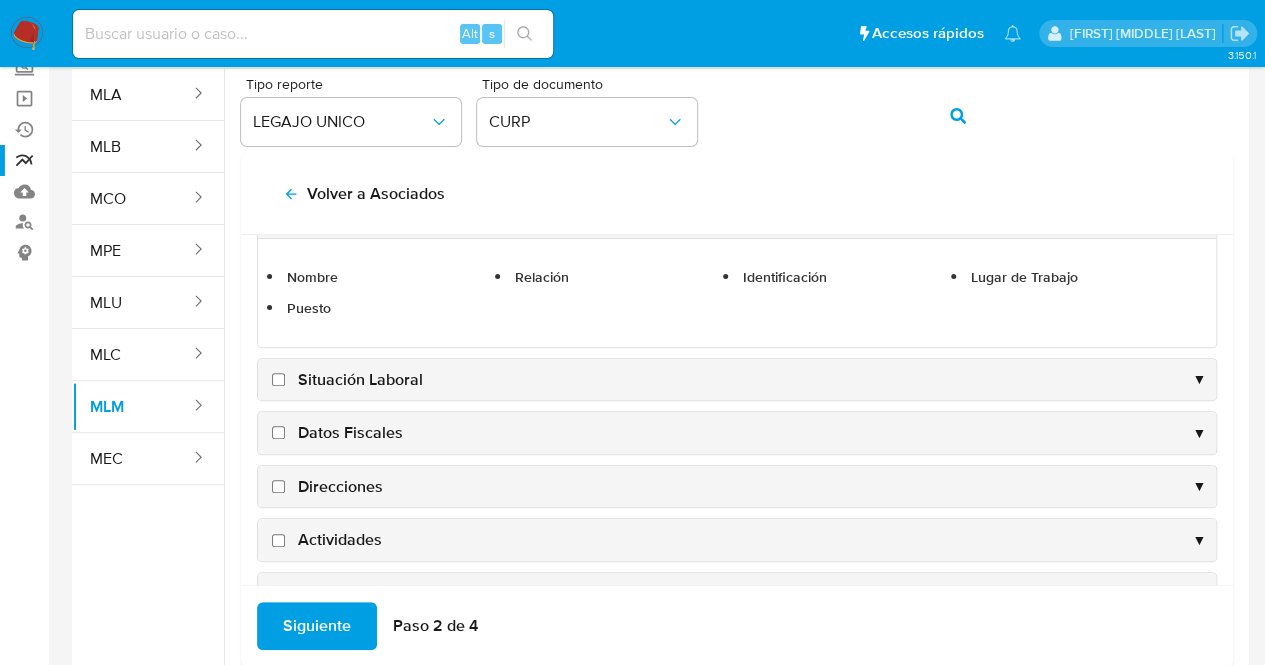 click on "Situación Laboral" at bounding box center (278, 379) 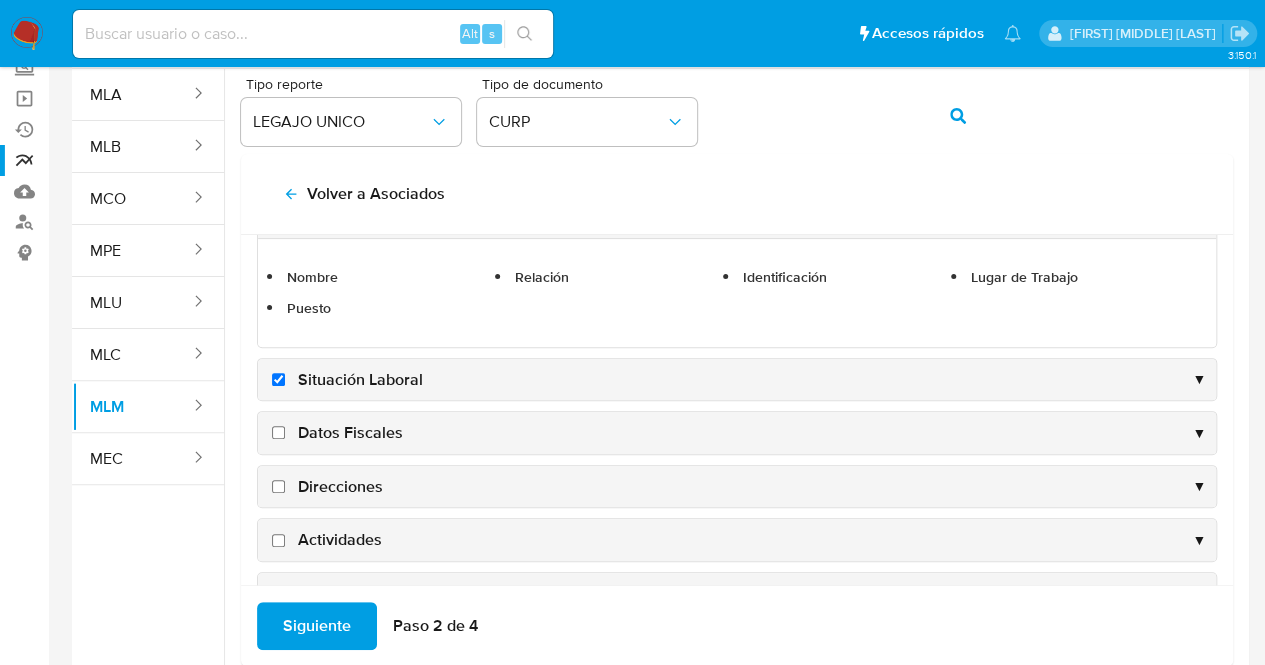 checkbox on "true" 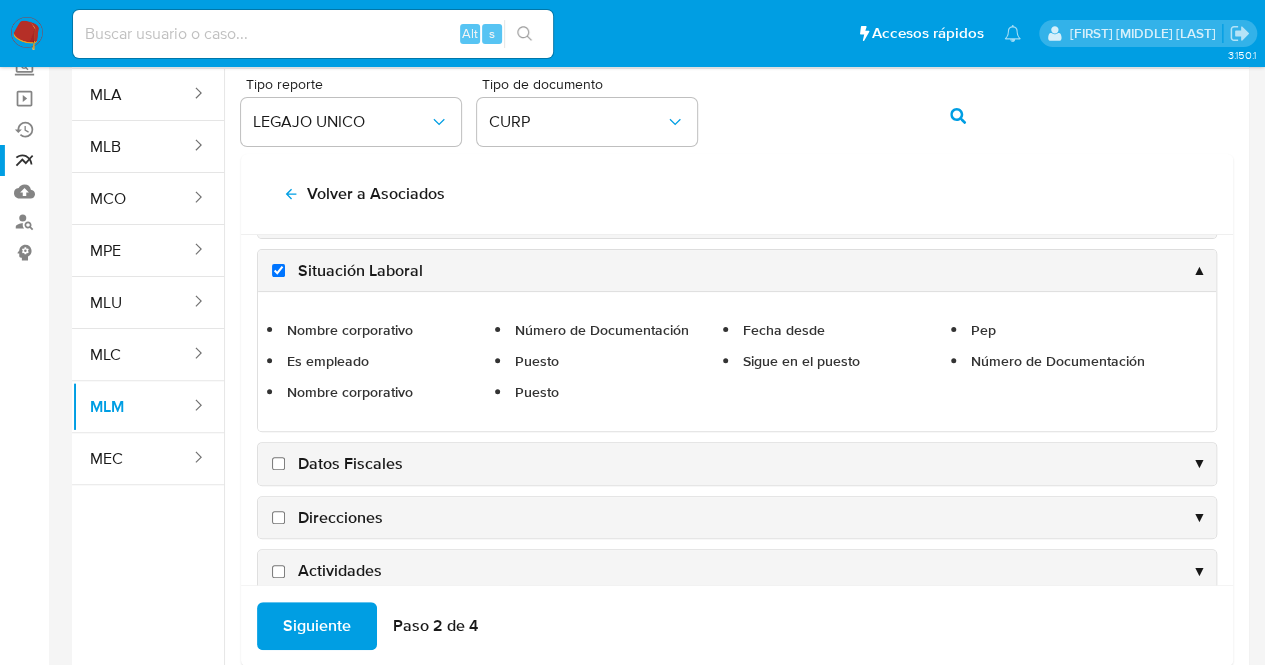 click on "Datos Fiscales" at bounding box center [278, 463] 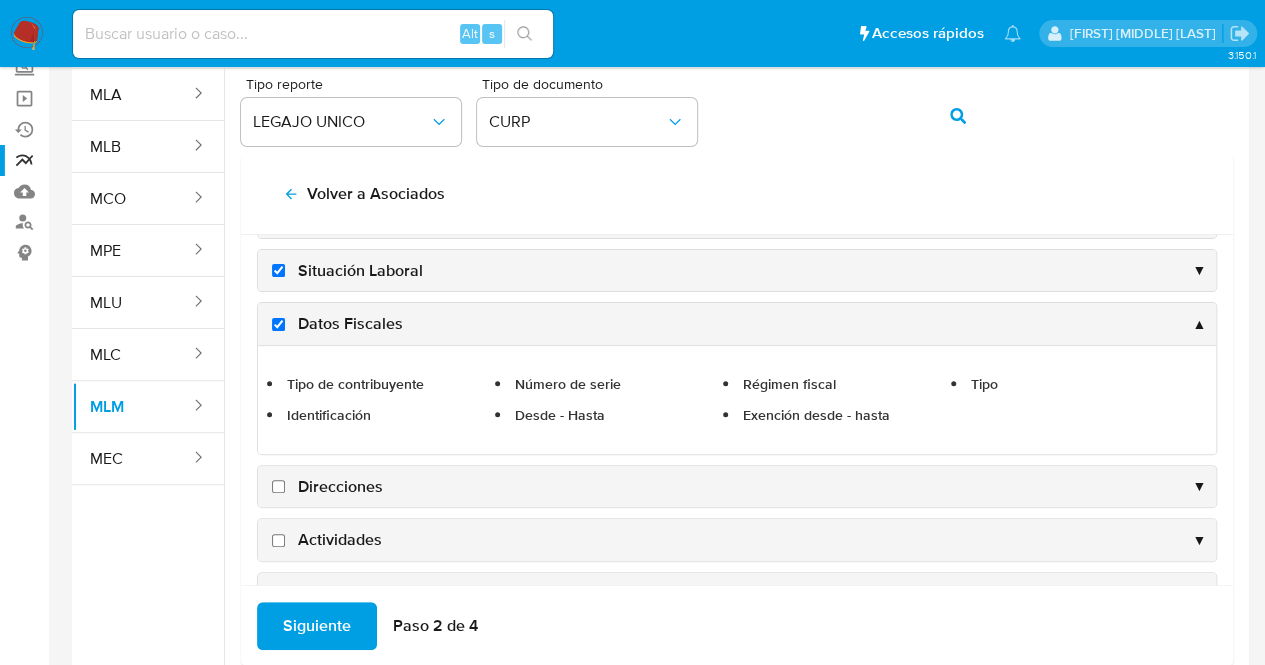 click on "Direcciones" at bounding box center [278, 486] 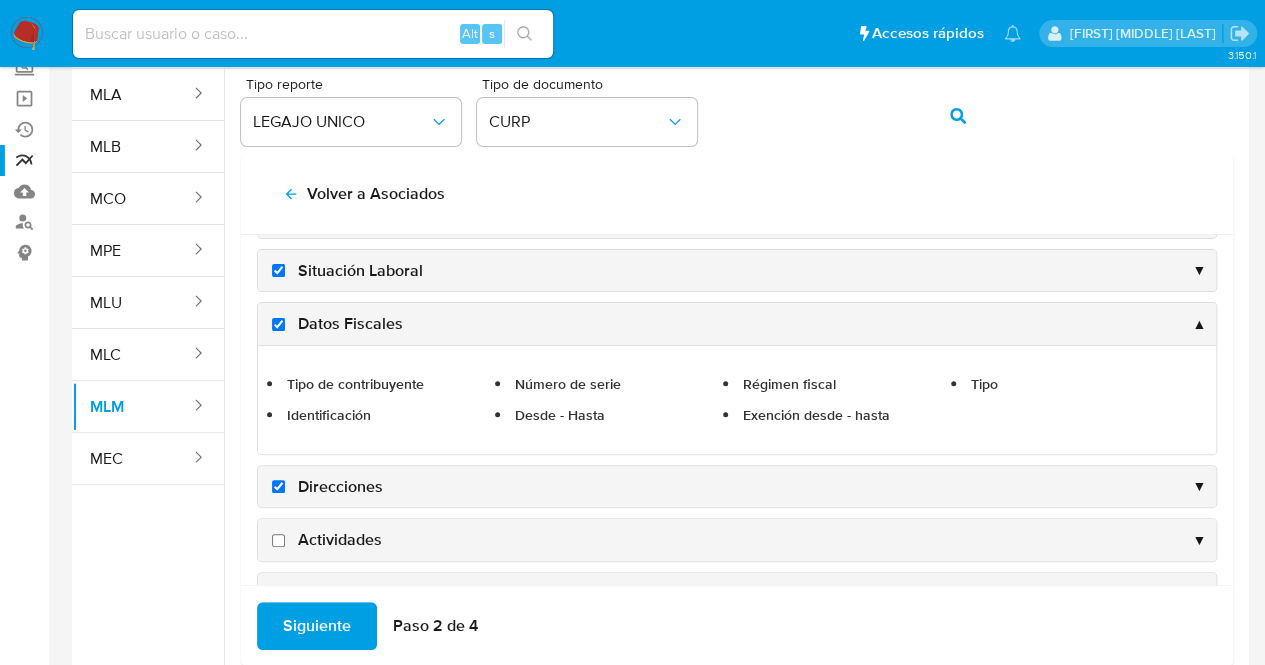 checkbox on "true" 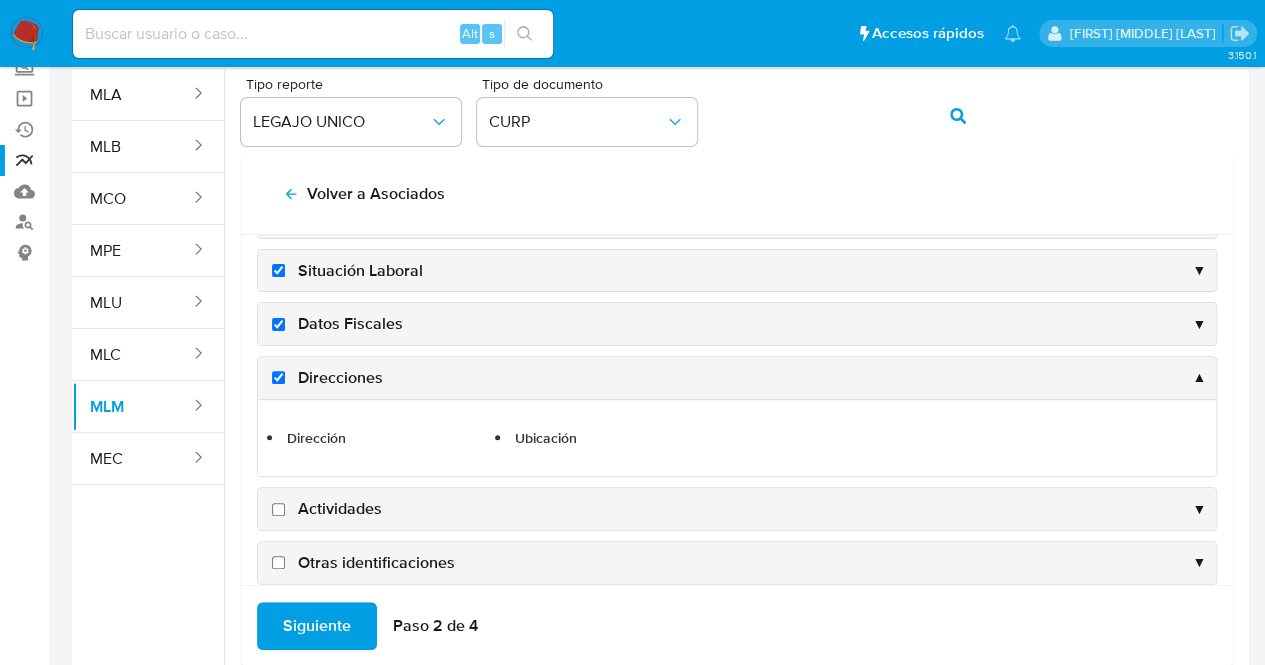 click on "Actividades" at bounding box center [278, 509] 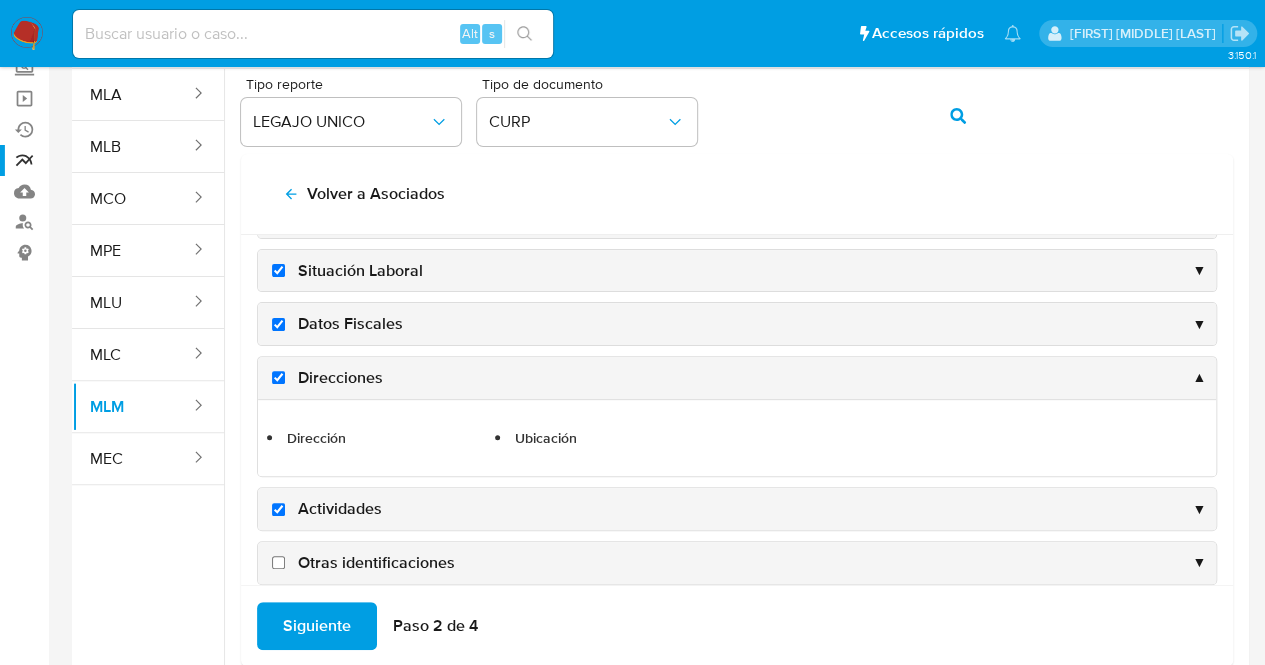 checkbox on "true" 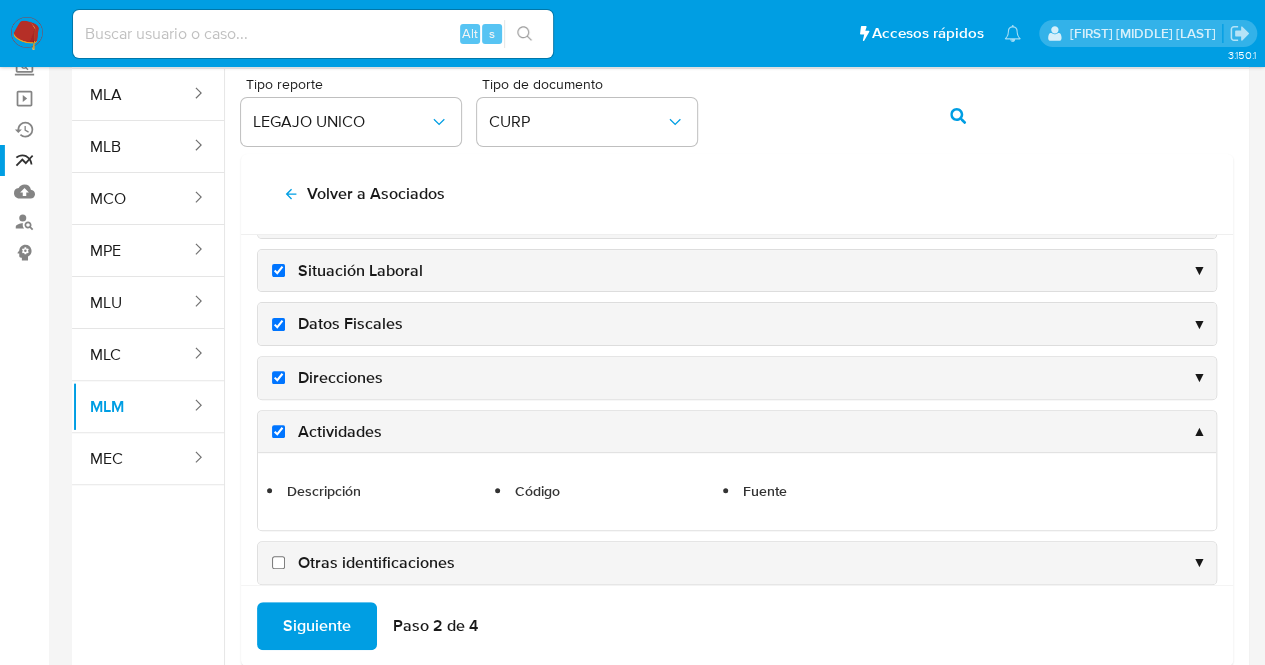 click on "Otras identificaciones" at bounding box center [278, 562] 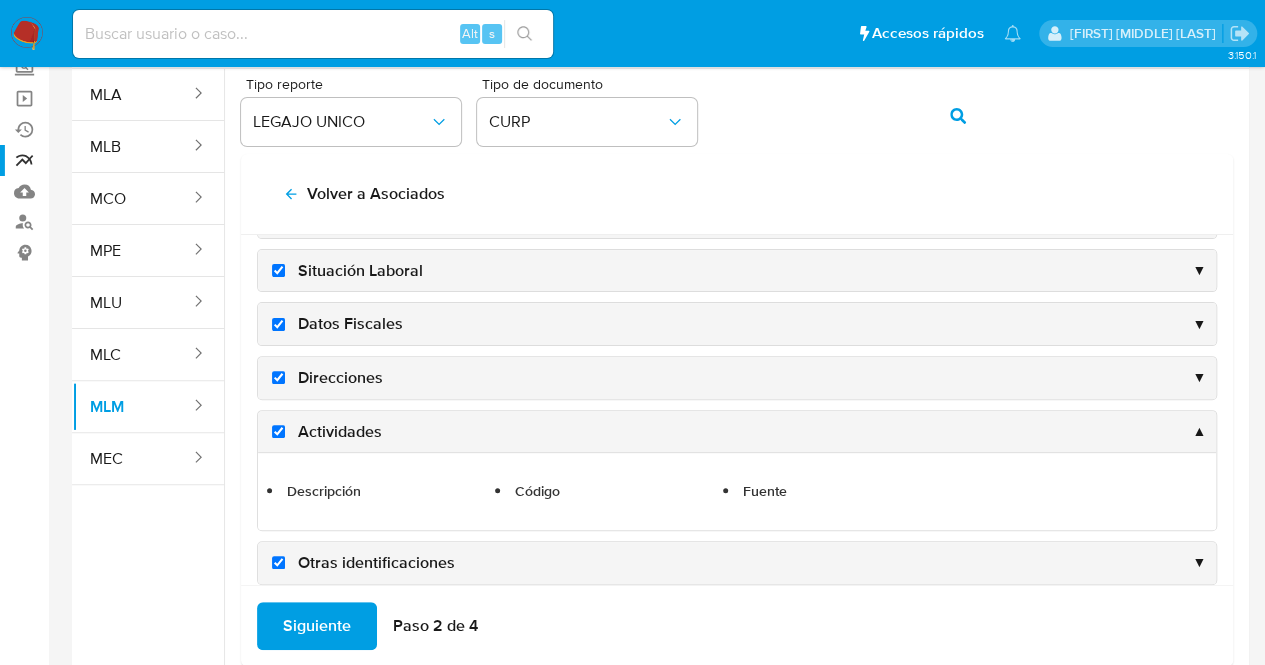 checkbox on "true" 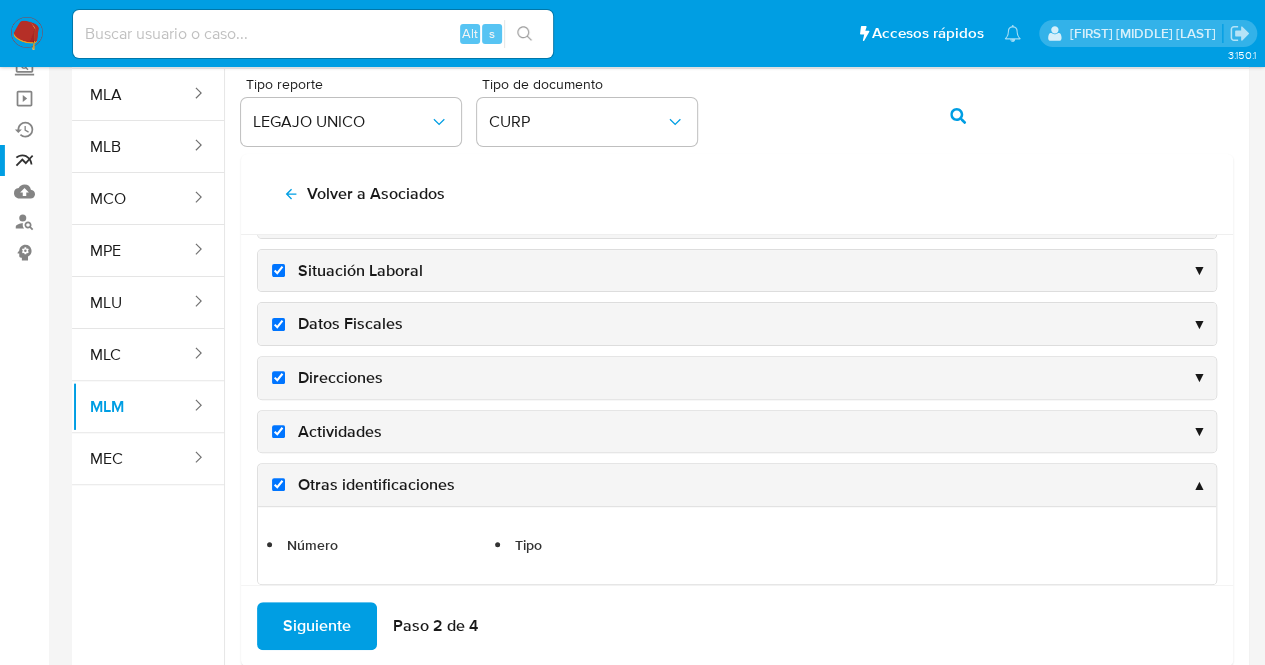 scroll, scrollTop: 265, scrollLeft: 0, axis: vertical 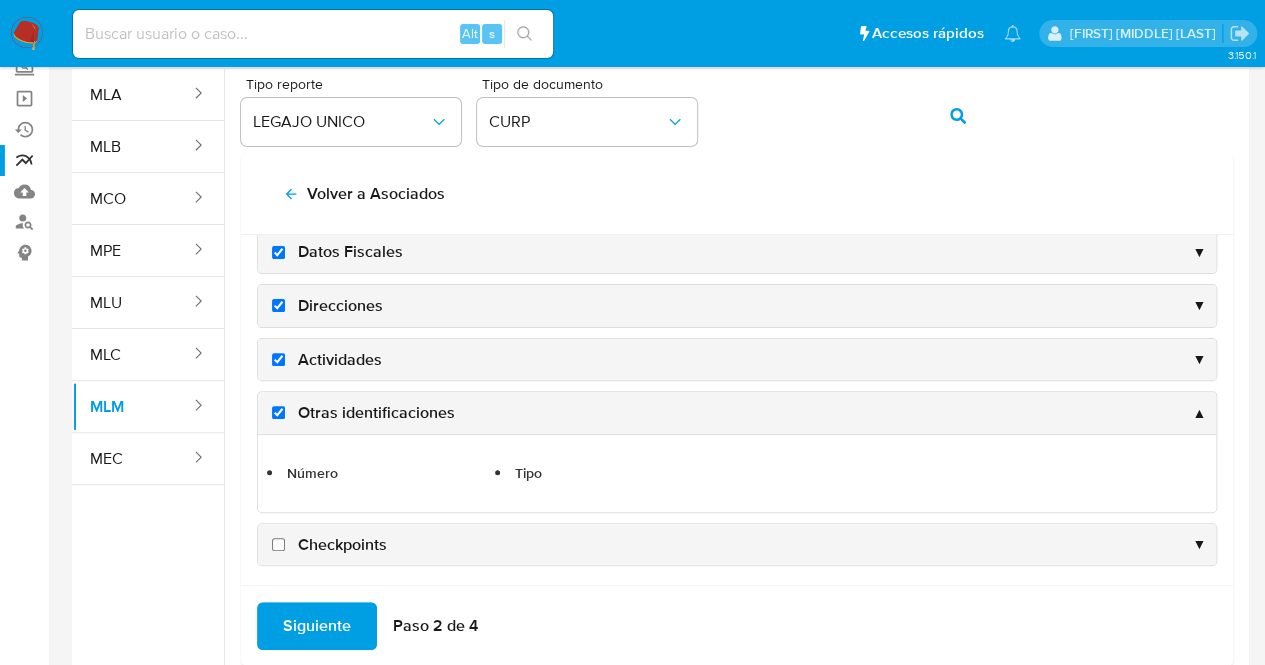 click on "Checkpoints" at bounding box center (278, 544) 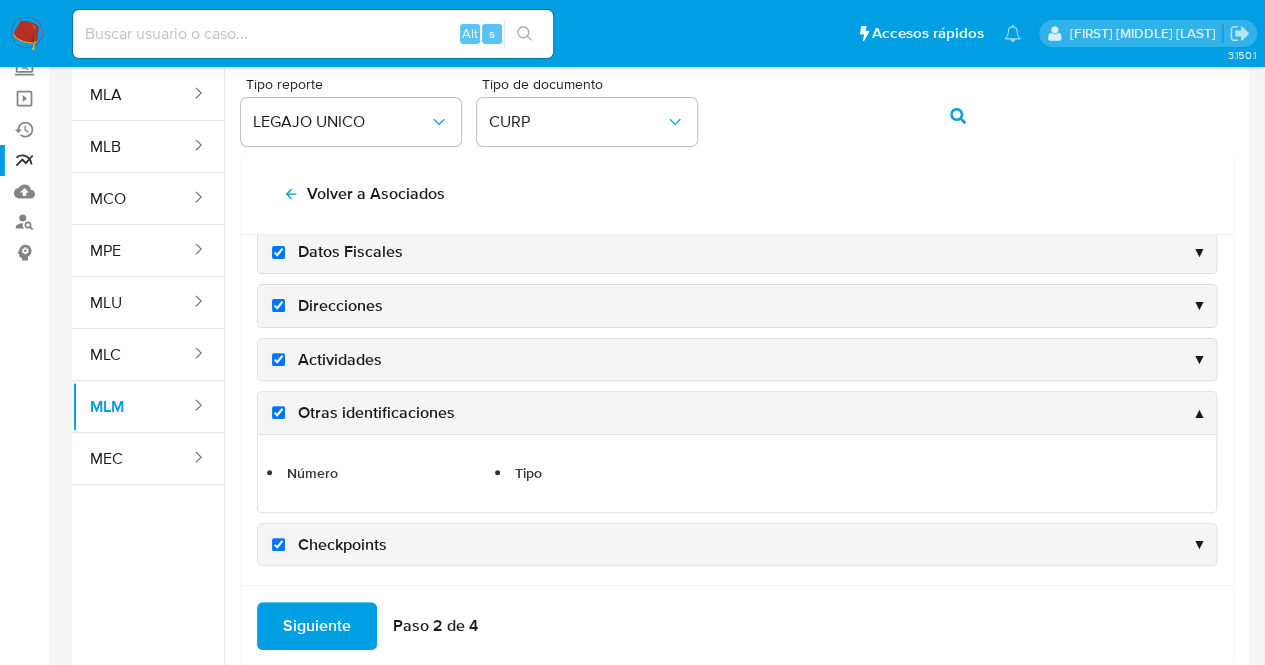 checkbox on "true" 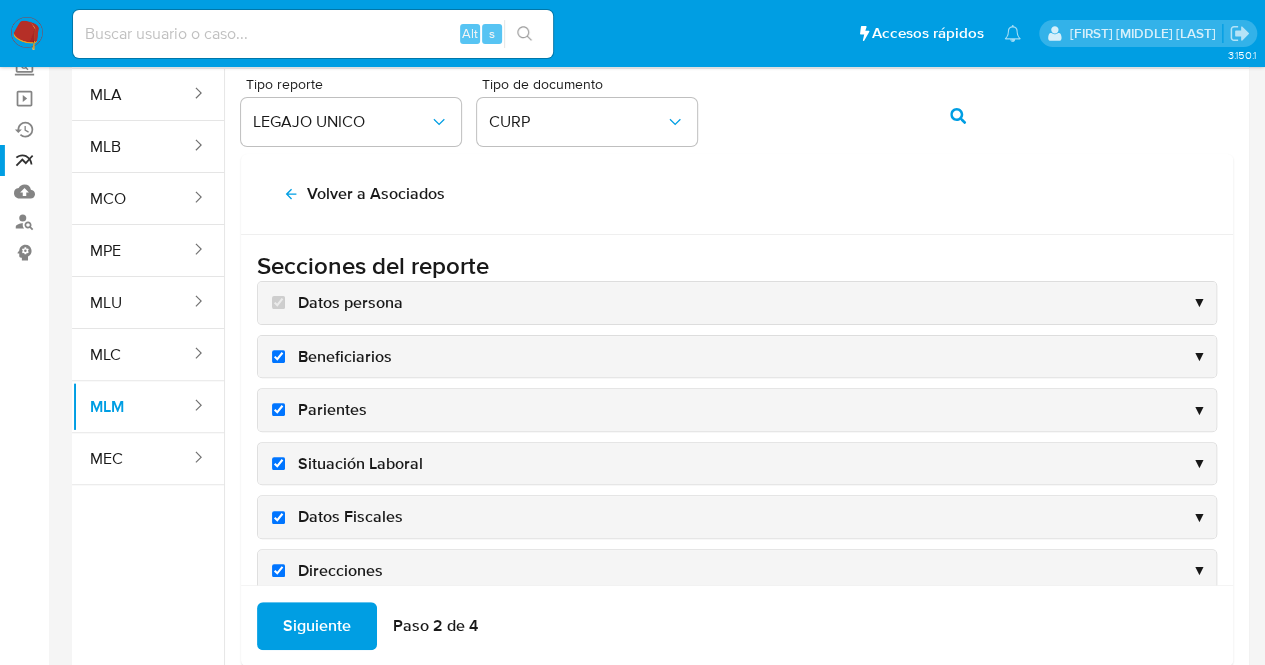 scroll, scrollTop: 265, scrollLeft: 0, axis: vertical 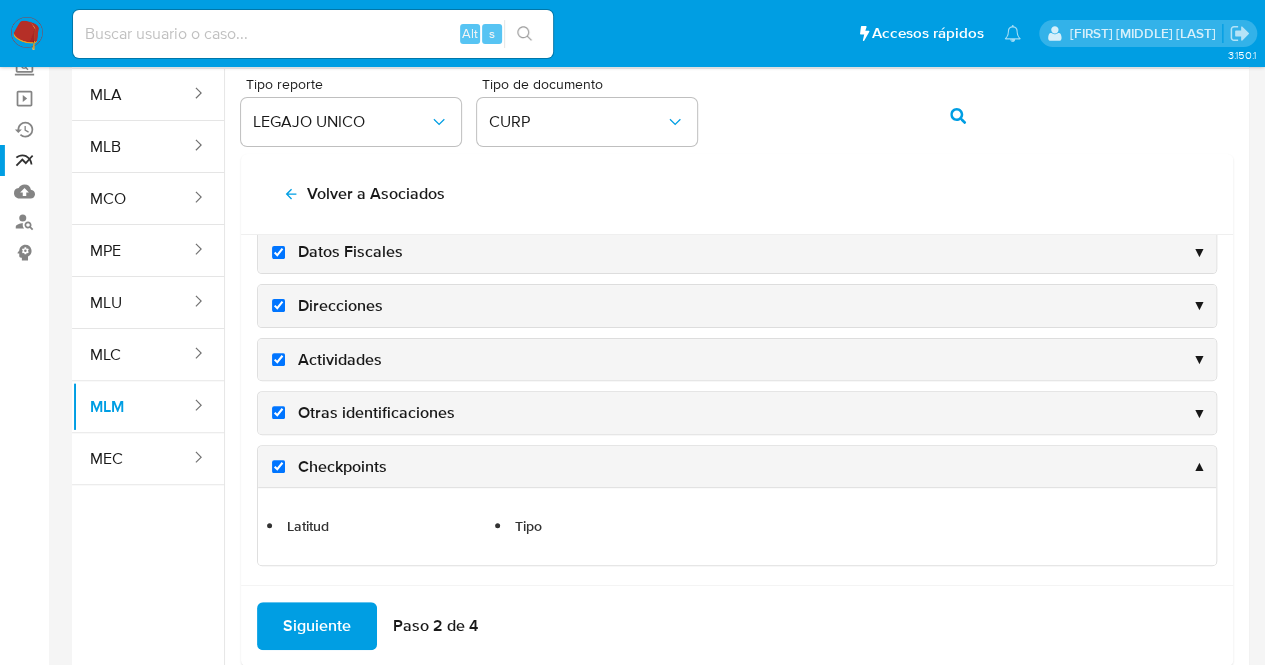 click on "Siguiente" at bounding box center [317, 626] 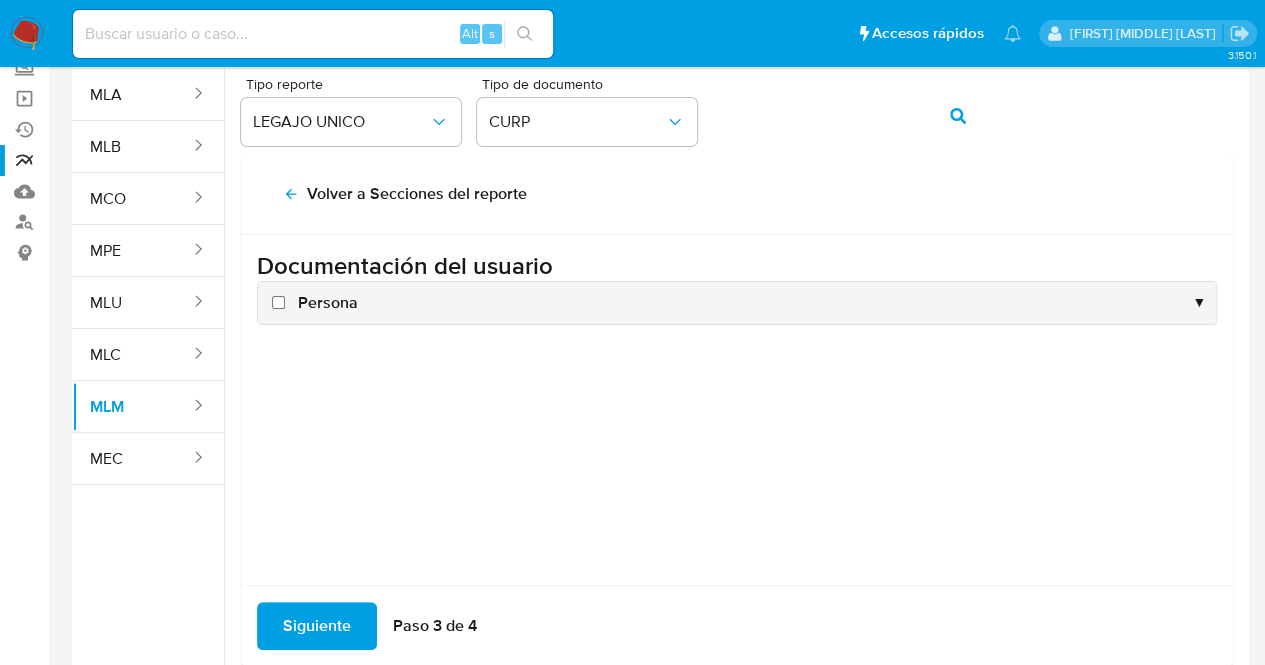 click on "Persona" at bounding box center [278, 302] 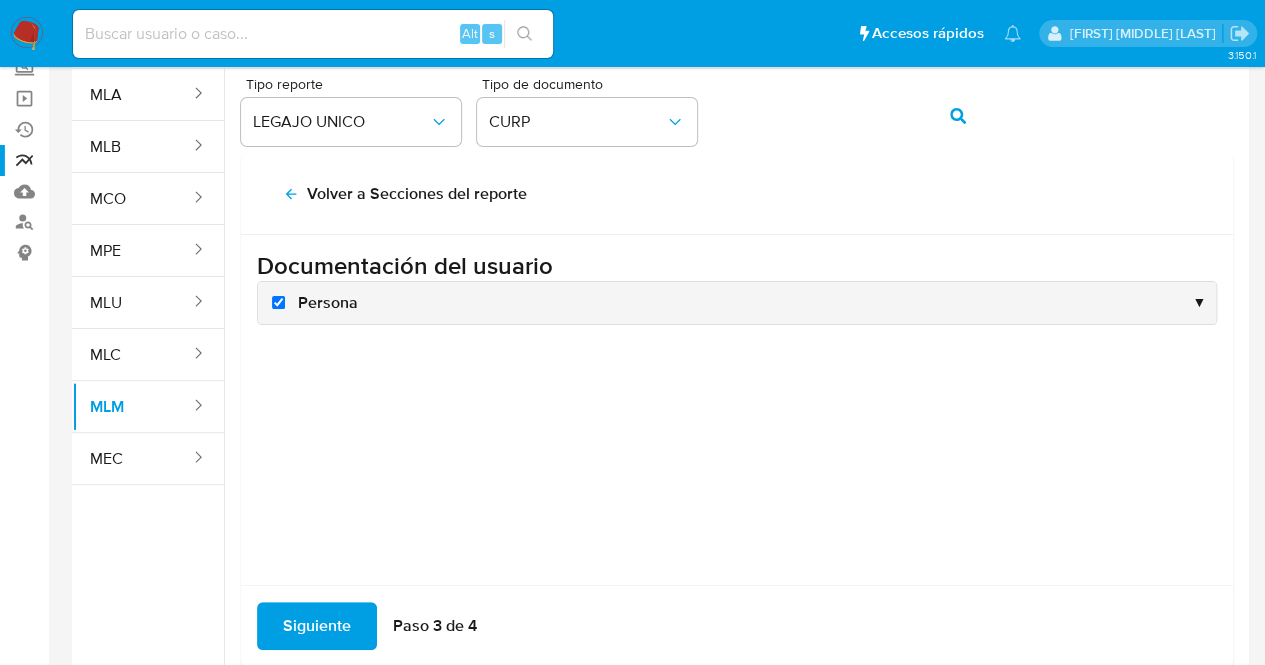 checkbox on "true" 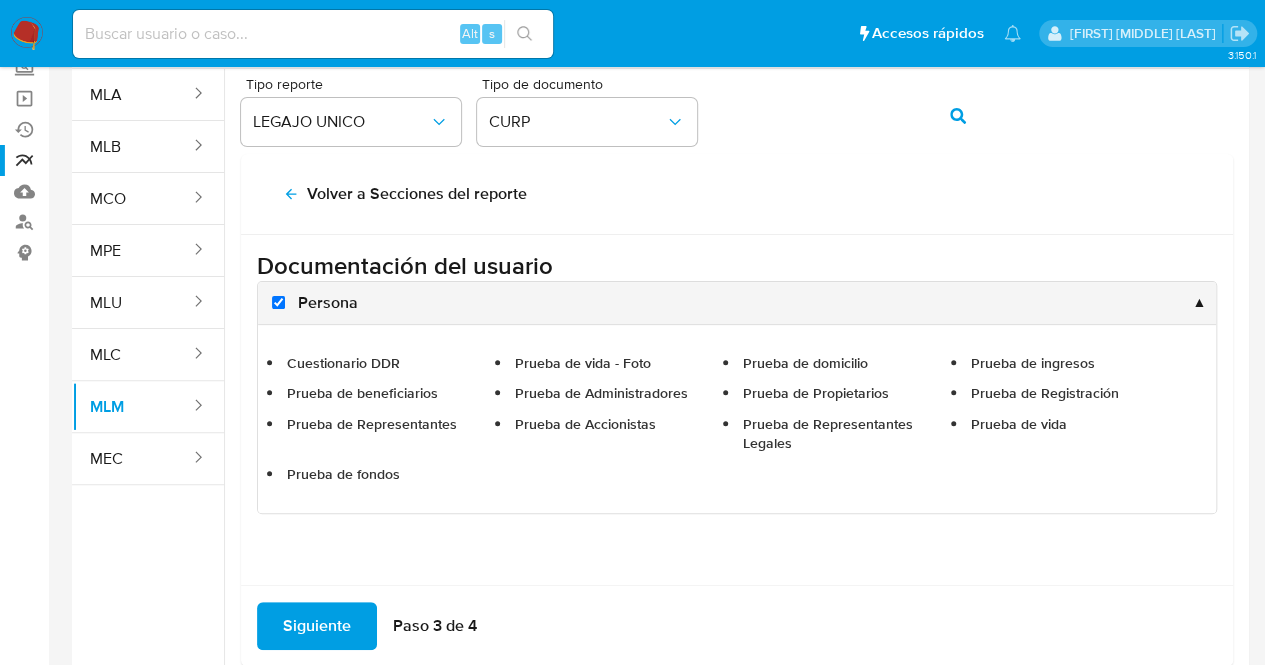 click on "Siguiente" at bounding box center [317, 626] 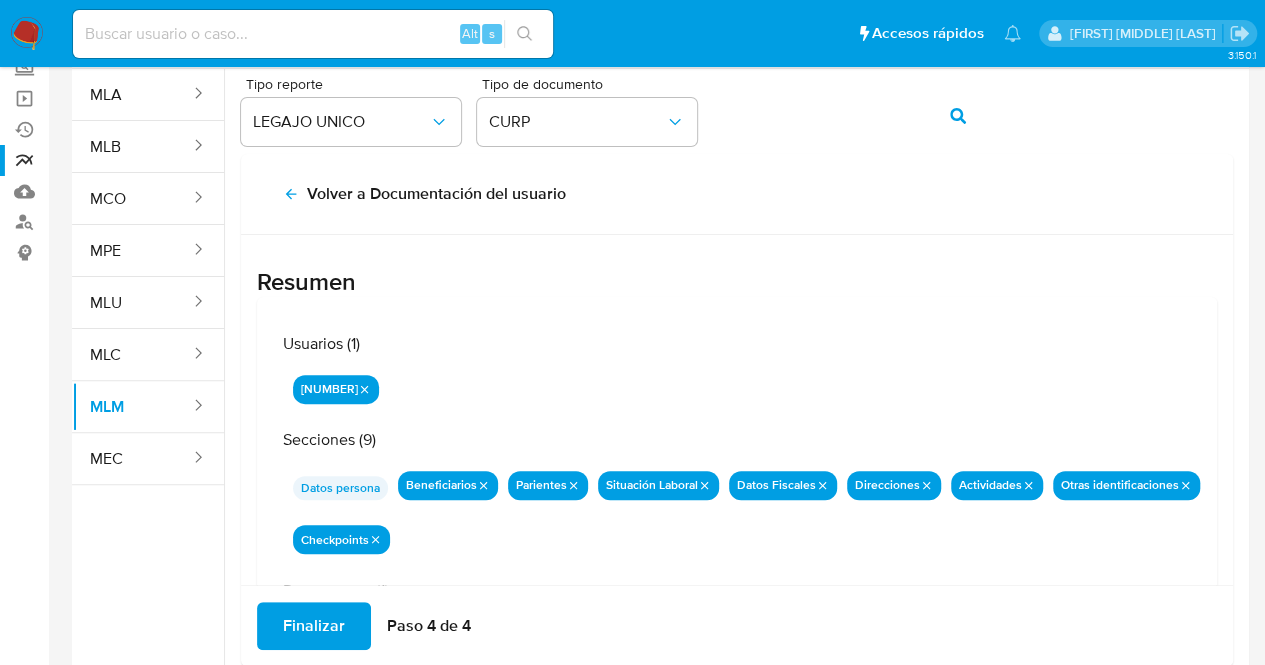 click on "Finalizar" at bounding box center [314, 626] 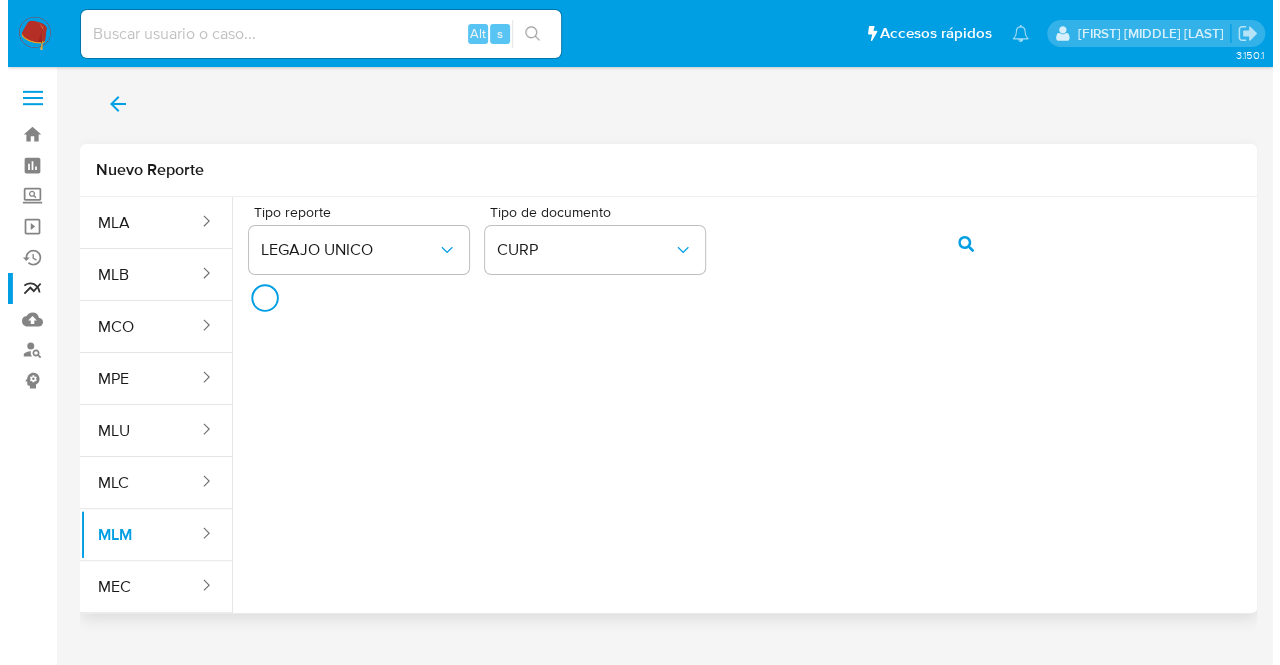 scroll, scrollTop: 0, scrollLeft: 0, axis: both 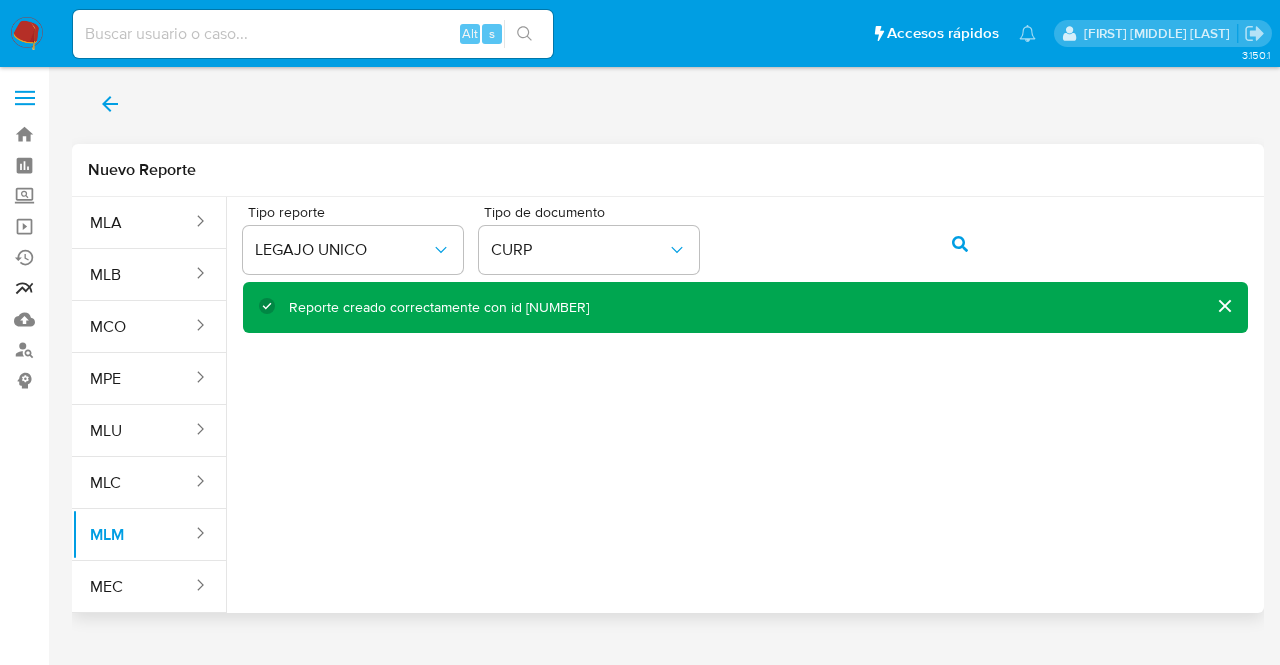 click on "Reportes" at bounding box center [119, 288] 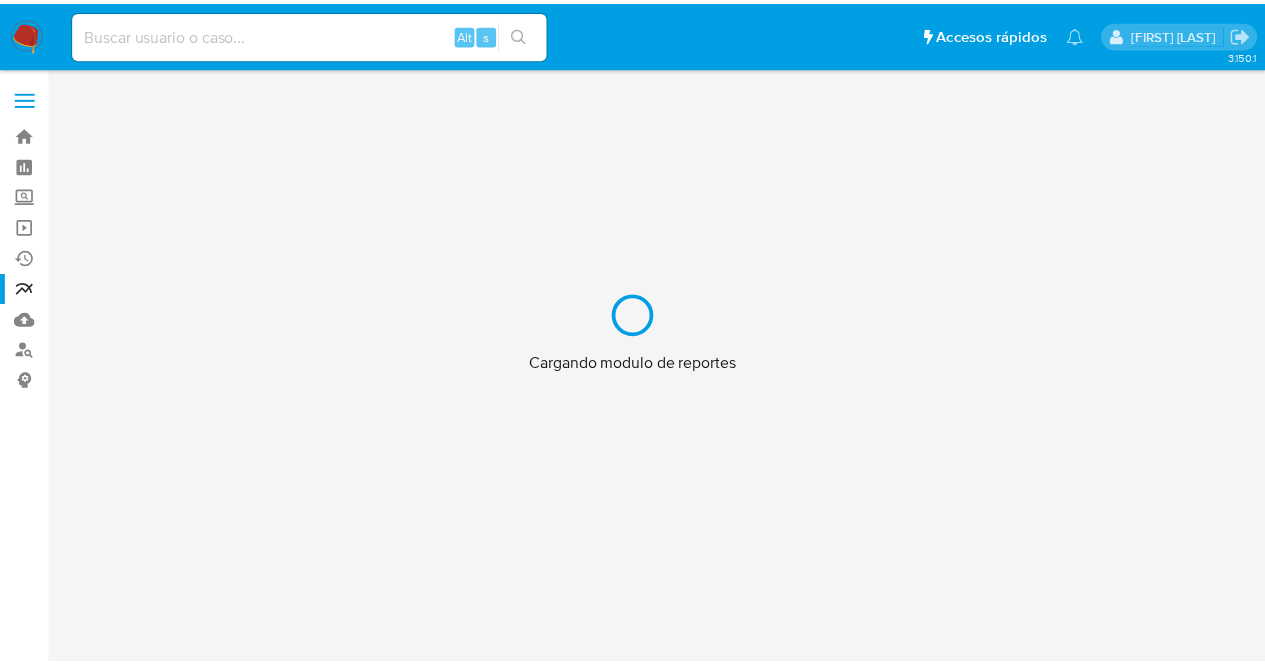 scroll, scrollTop: 0, scrollLeft: 0, axis: both 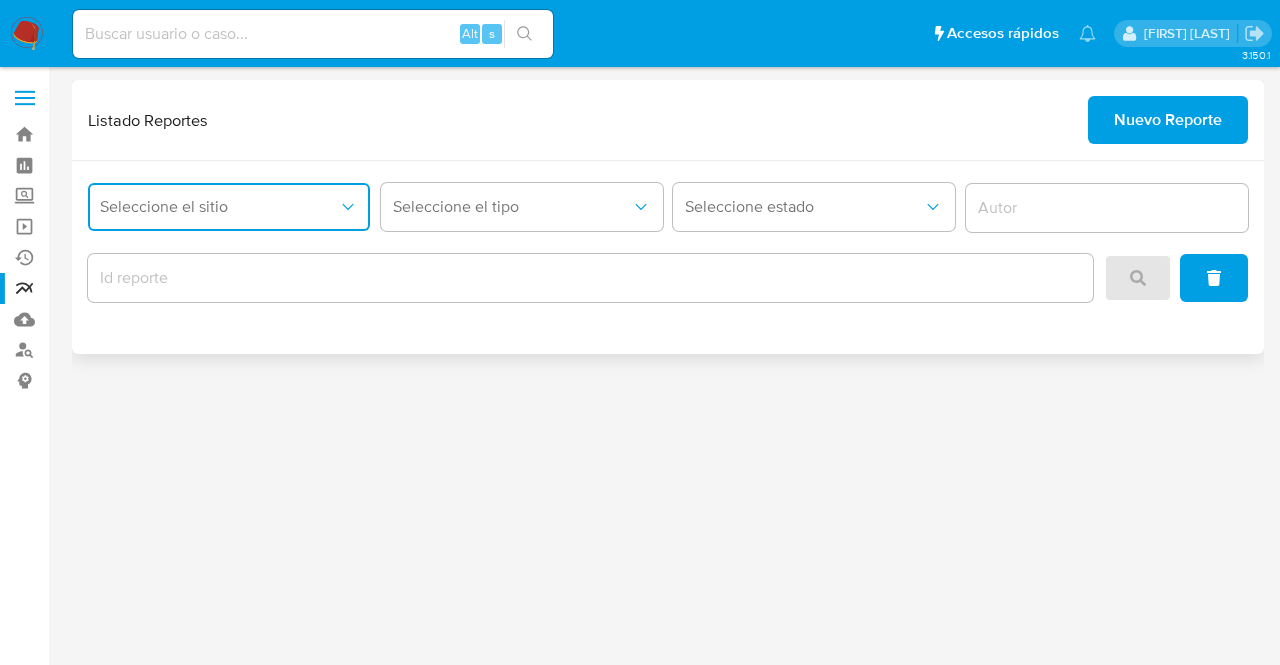 click on "Seleccione el sitio" at bounding box center (219, 207) 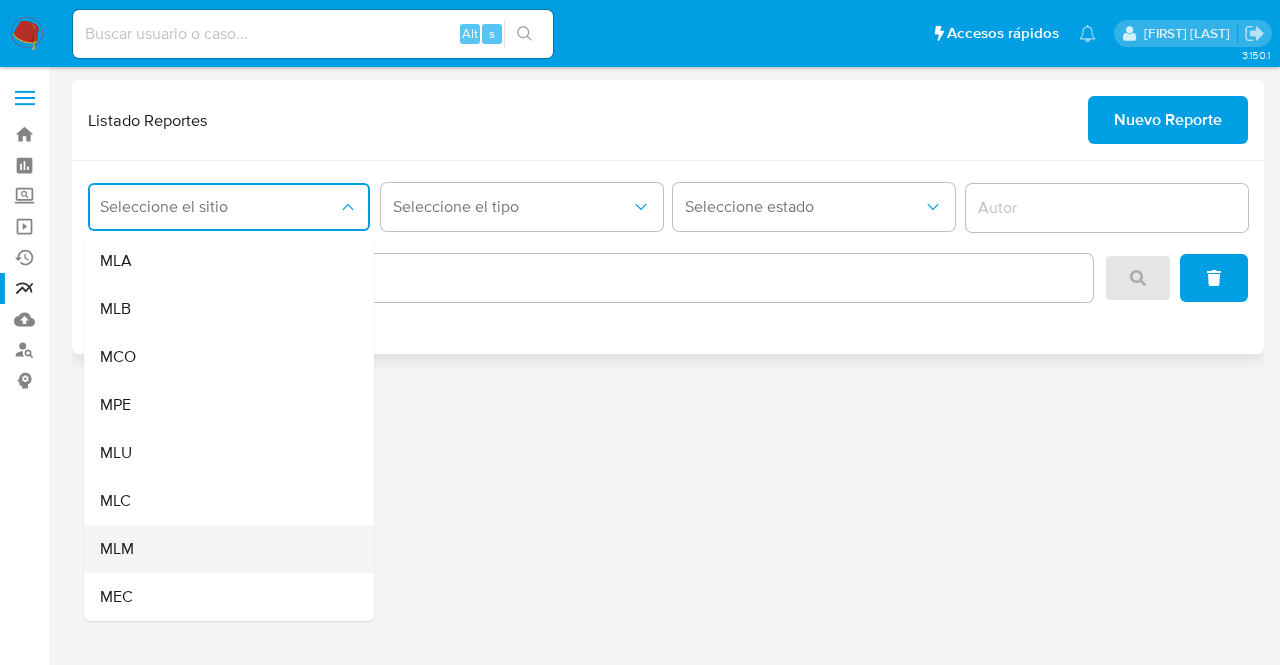 click on "MLM" at bounding box center (117, 549) 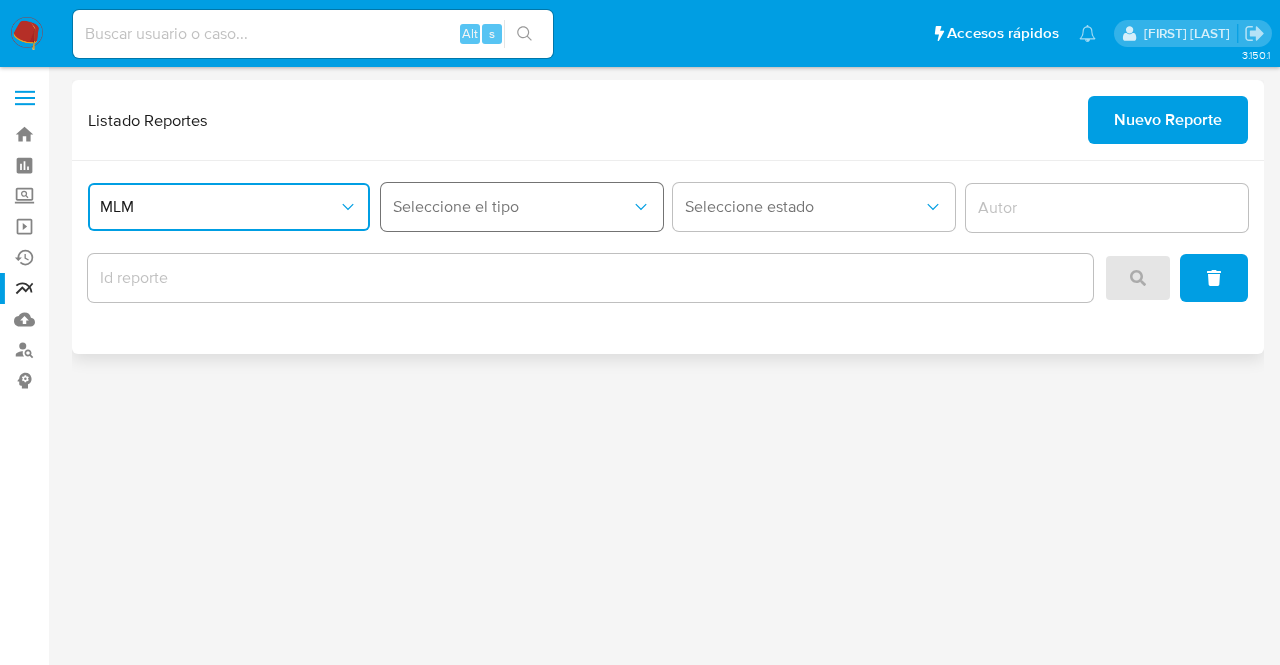 click on "Seleccione el tipo" at bounding box center (512, 207) 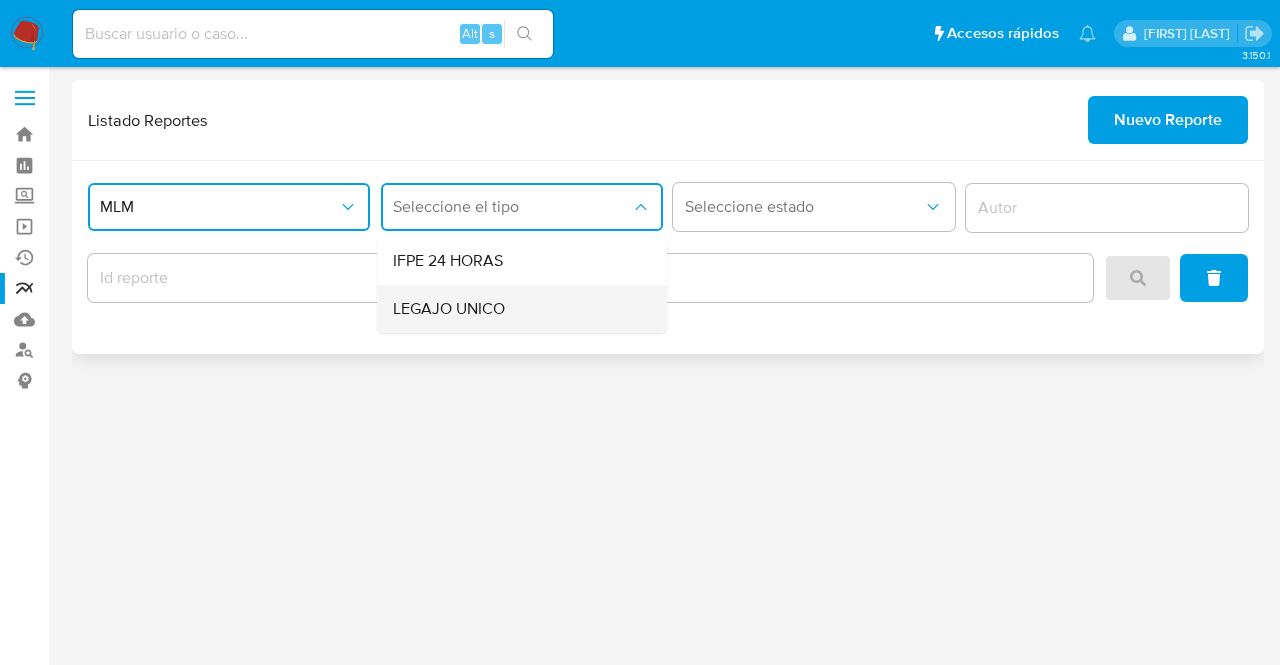 click on "LEGAJO UNICO" at bounding box center (516, 309) 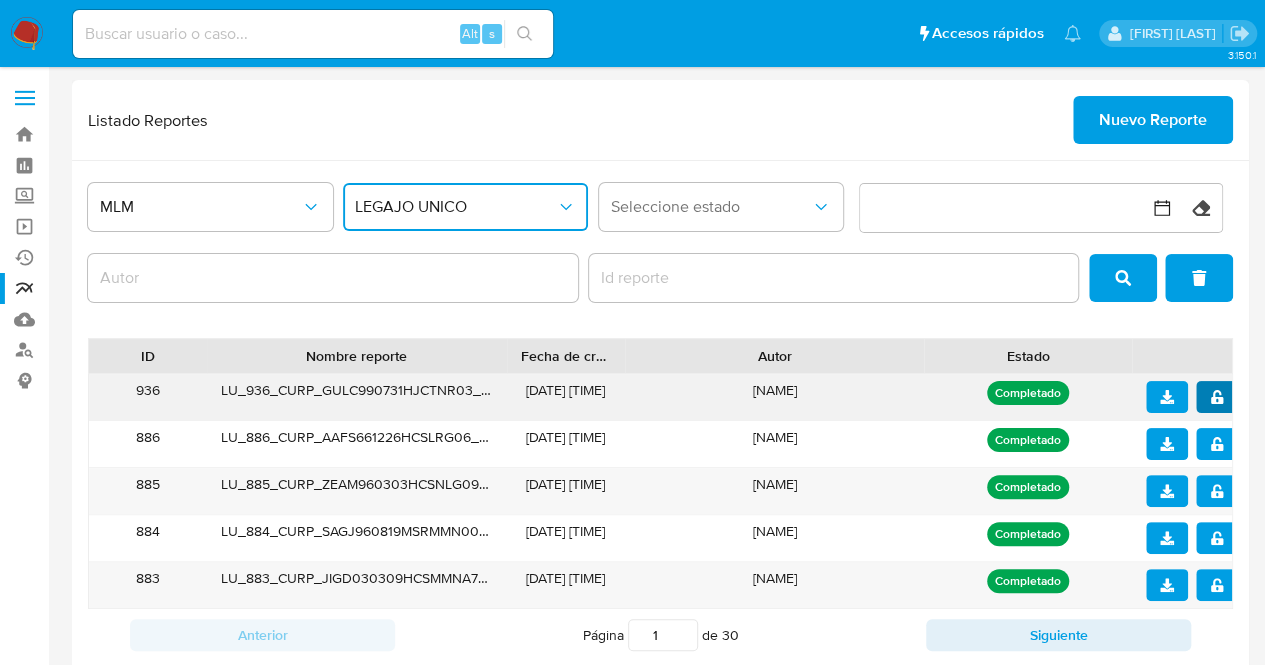 click 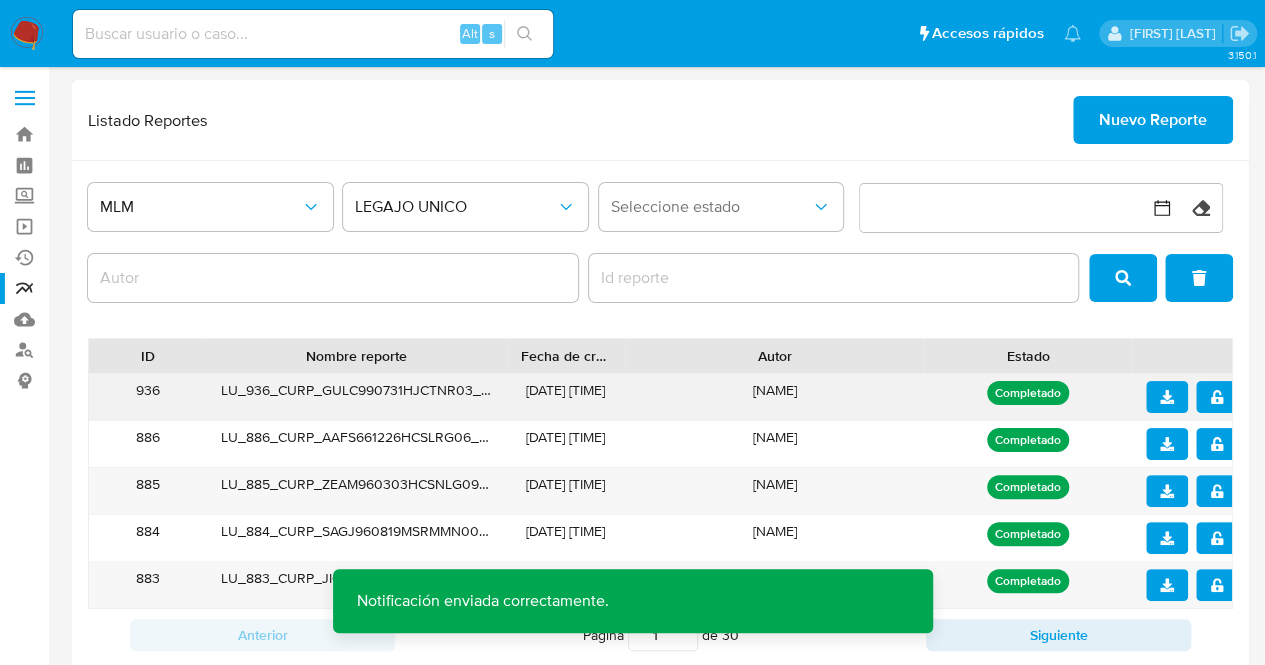 click 